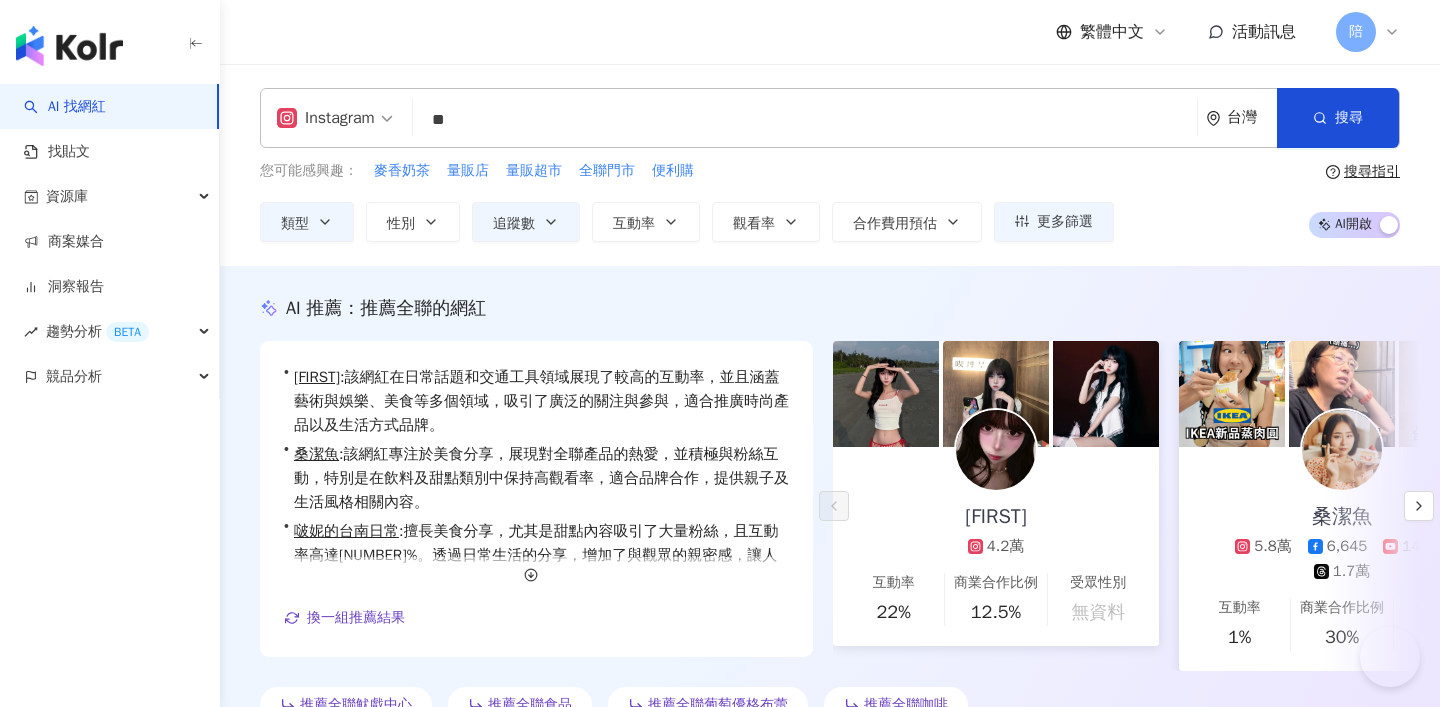 scroll, scrollTop: 3752, scrollLeft: 0, axis: vertical 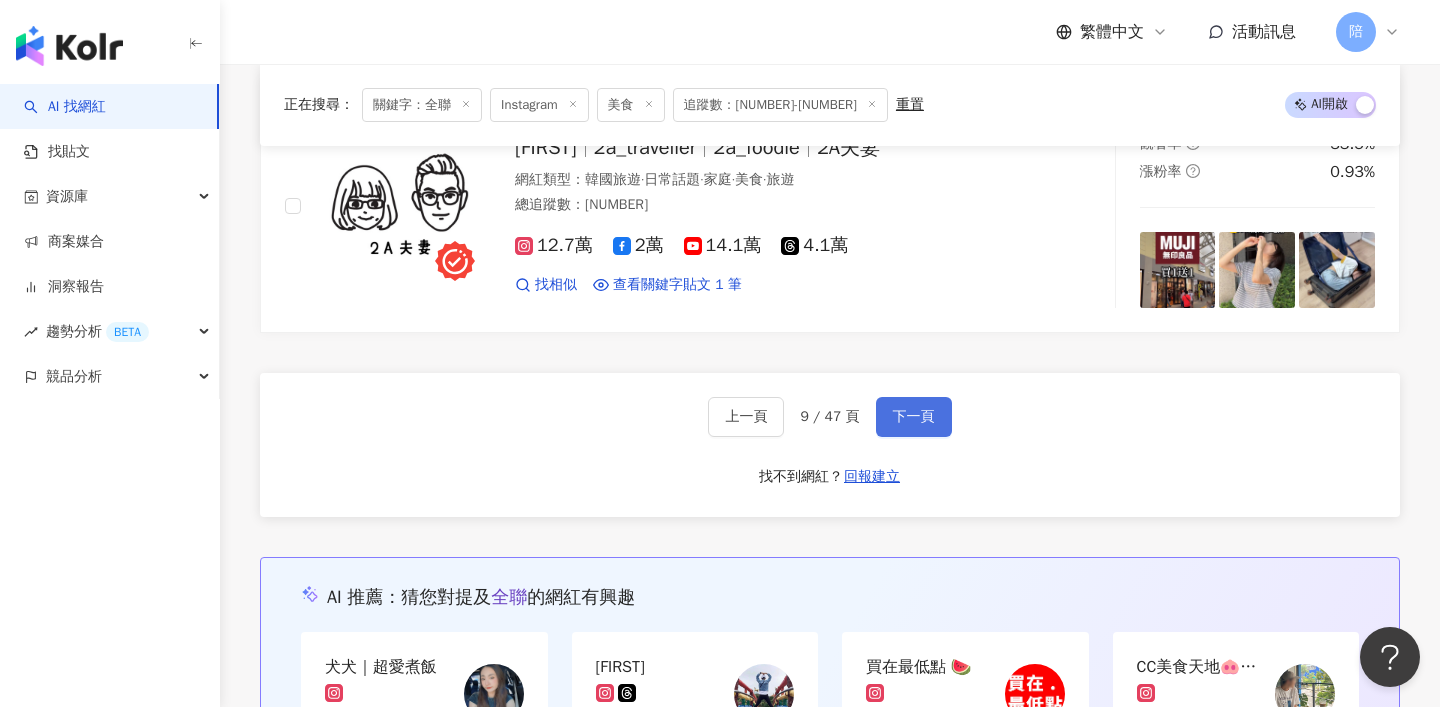 click on "下一頁" at bounding box center [914, 417] 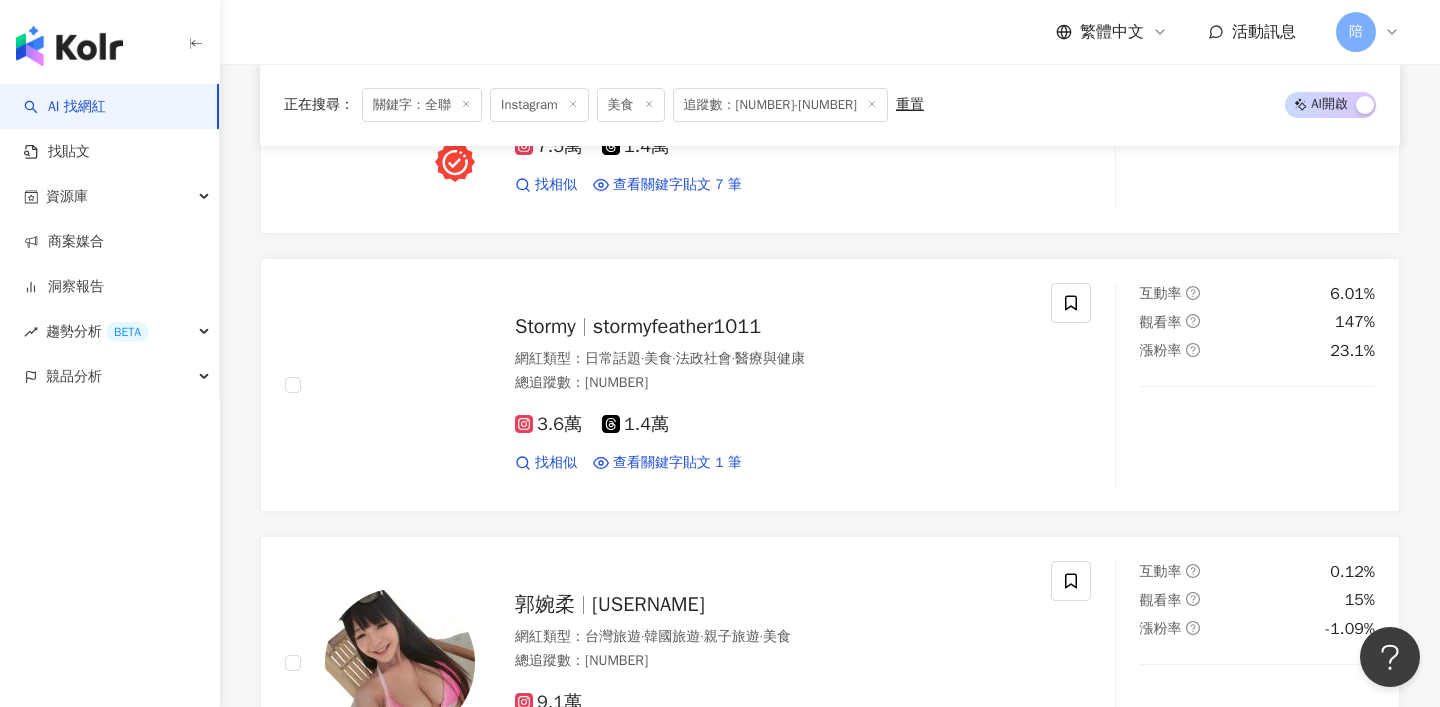 scroll, scrollTop: 3814, scrollLeft: 0, axis: vertical 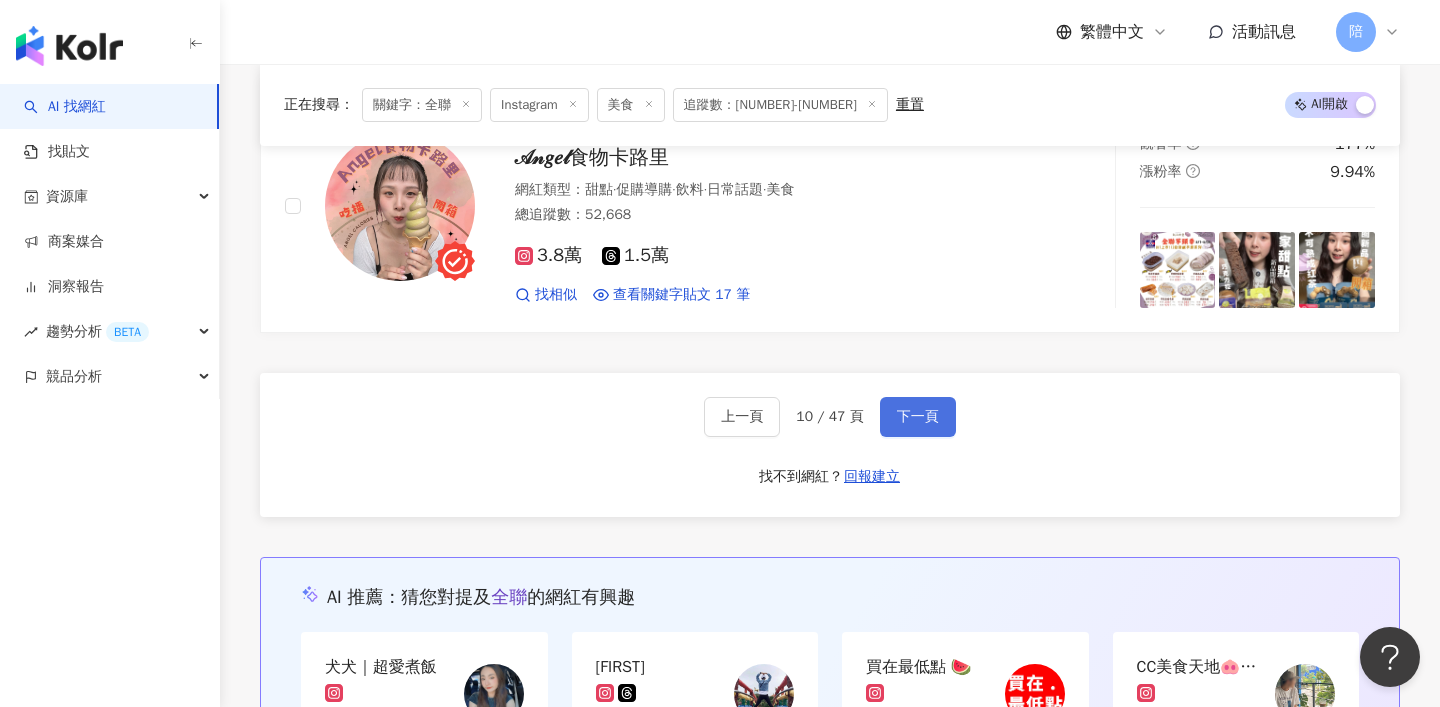 click on "下一頁" at bounding box center [918, 417] 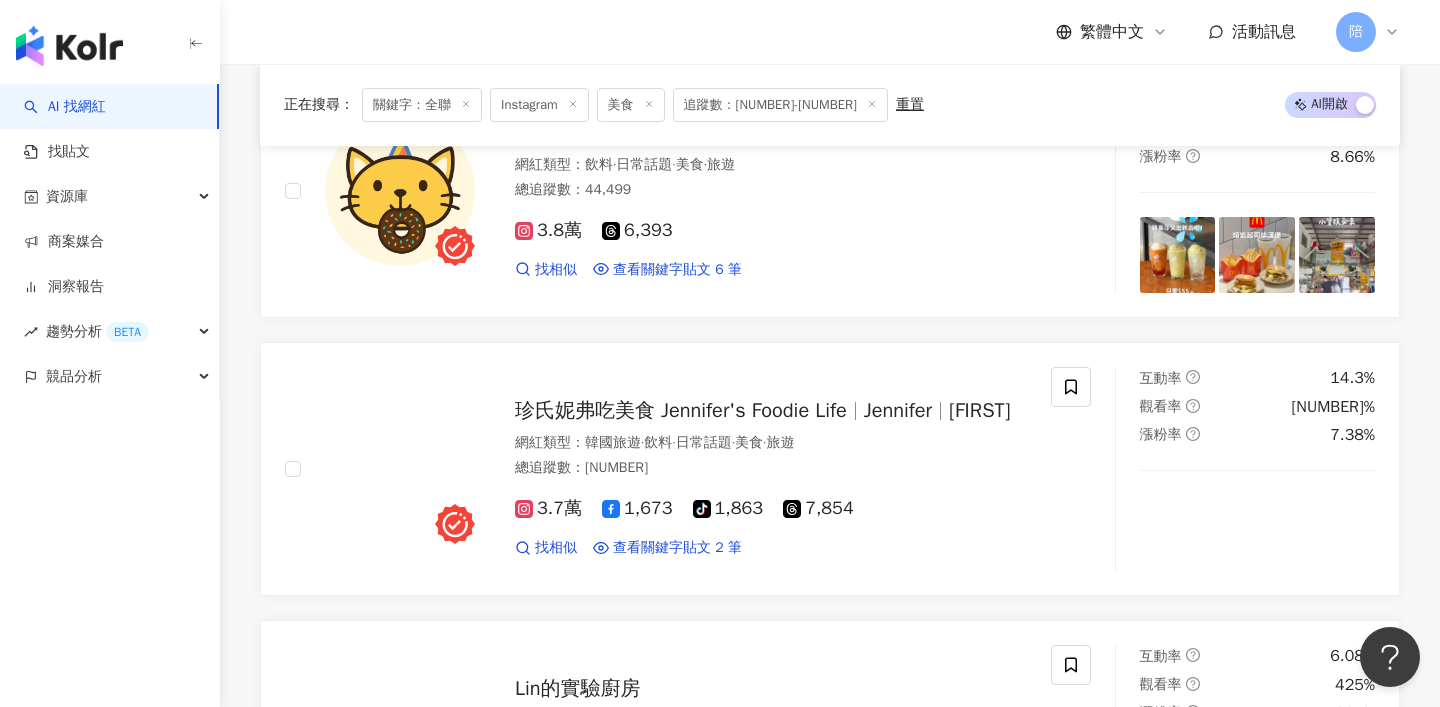 scroll, scrollTop: 2442, scrollLeft: 0, axis: vertical 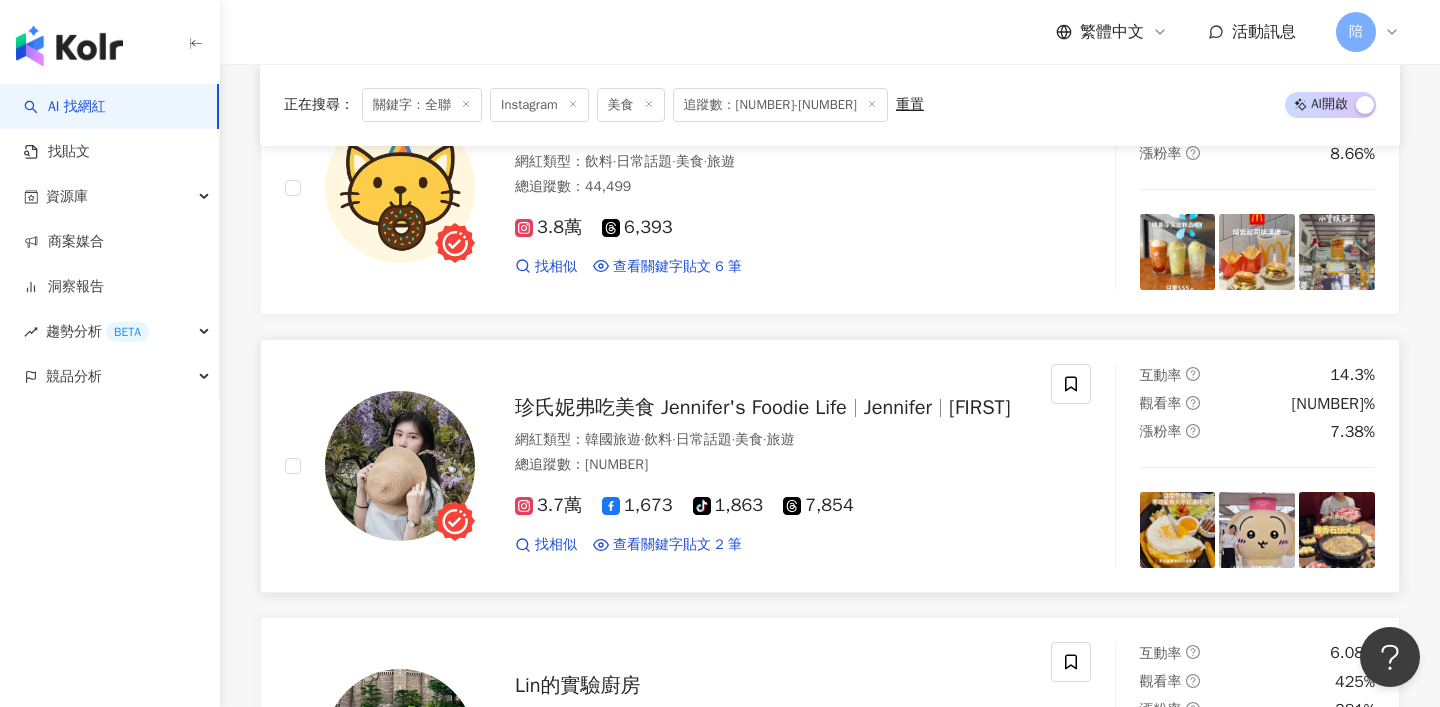 click on "Jennifer" at bounding box center [898, 407] 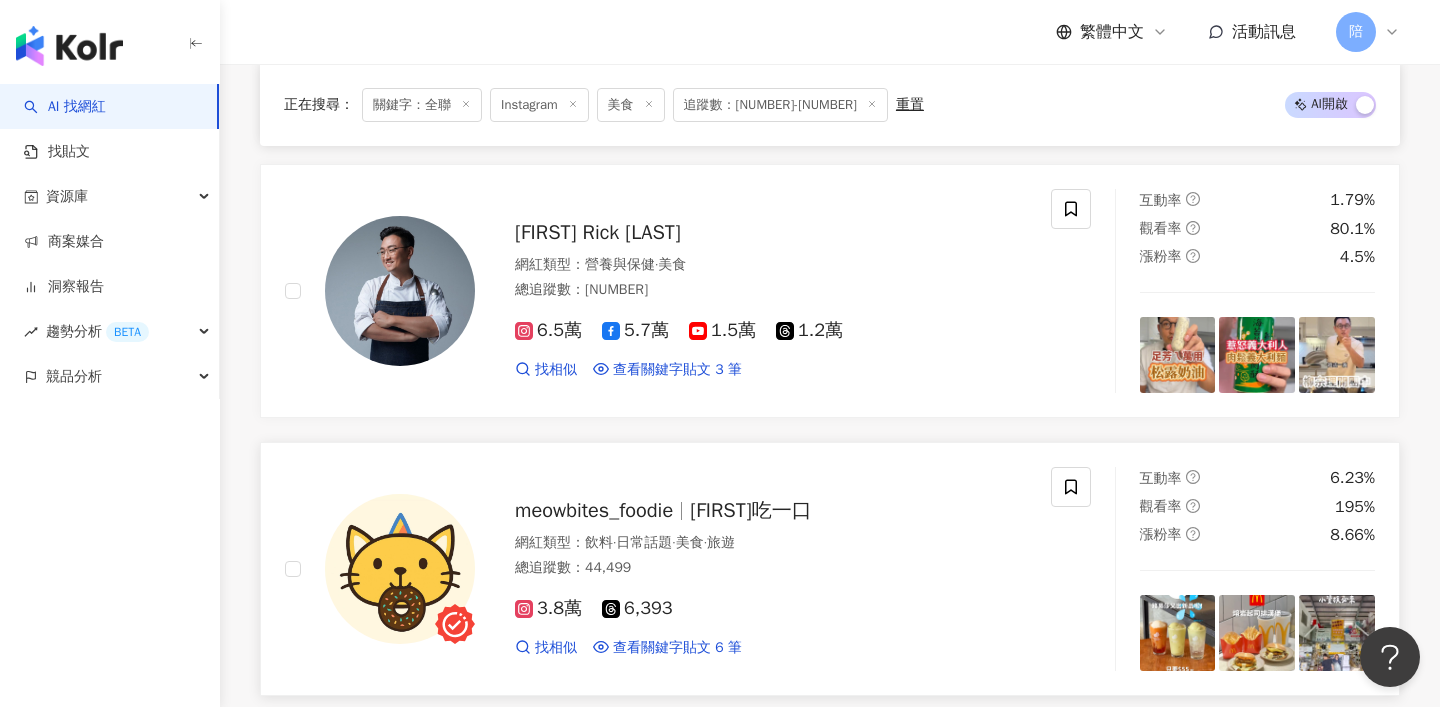 click on "meowbites_foodie" at bounding box center (602, 510) 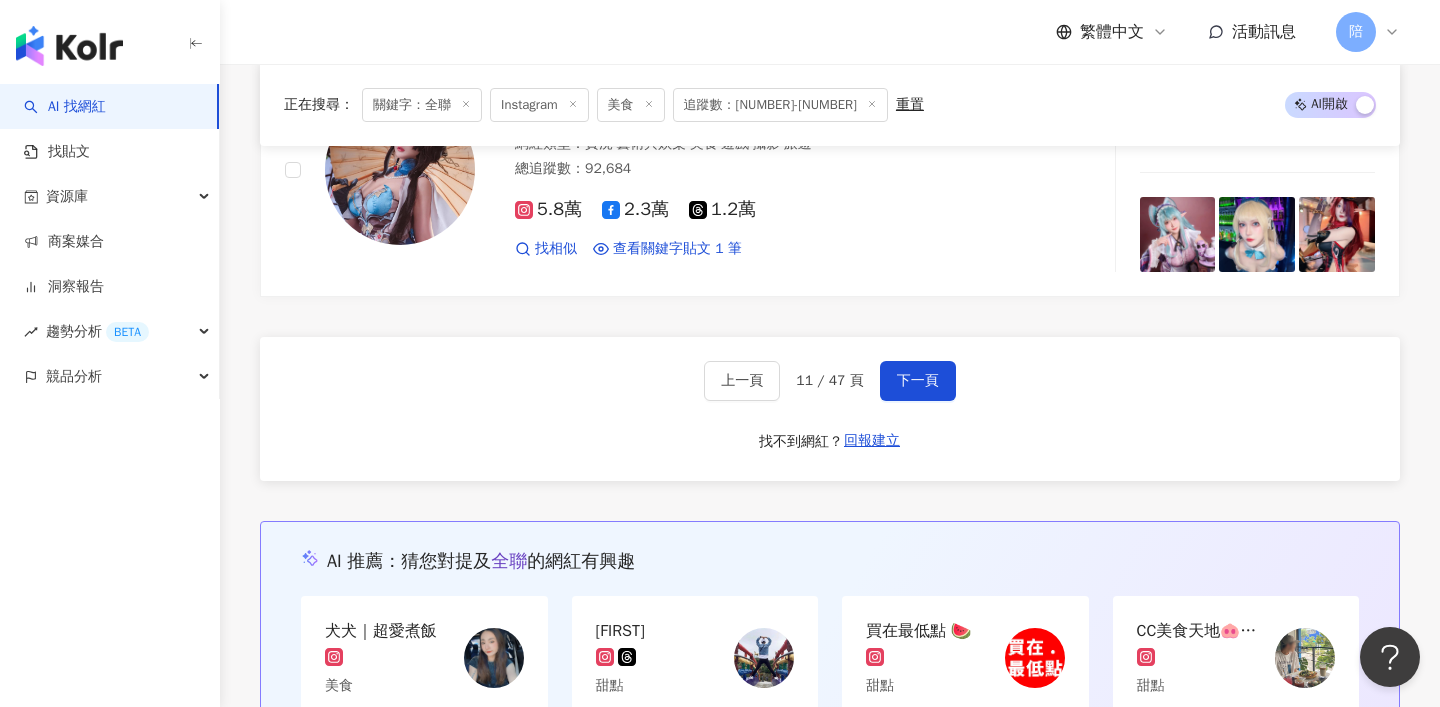 scroll, scrollTop: 3865, scrollLeft: 0, axis: vertical 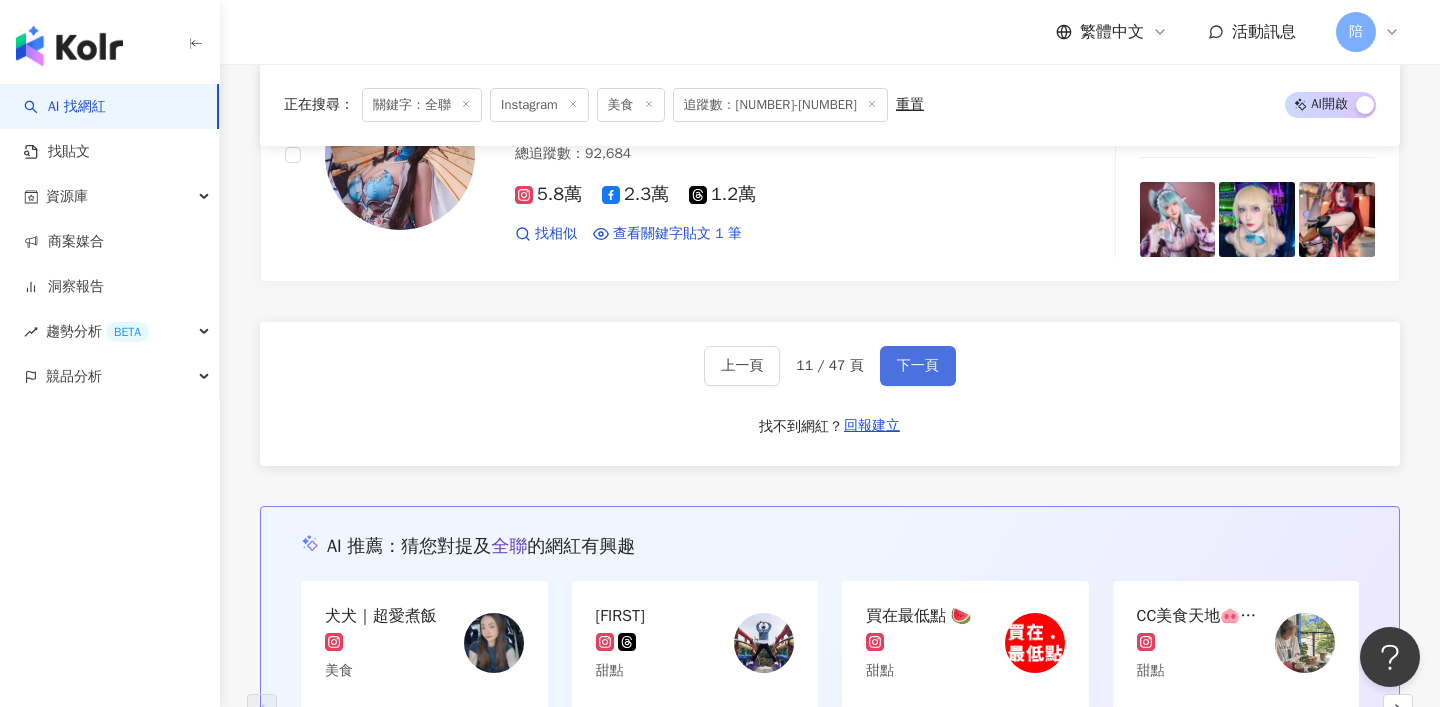 click on "下一頁" at bounding box center (918, 366) 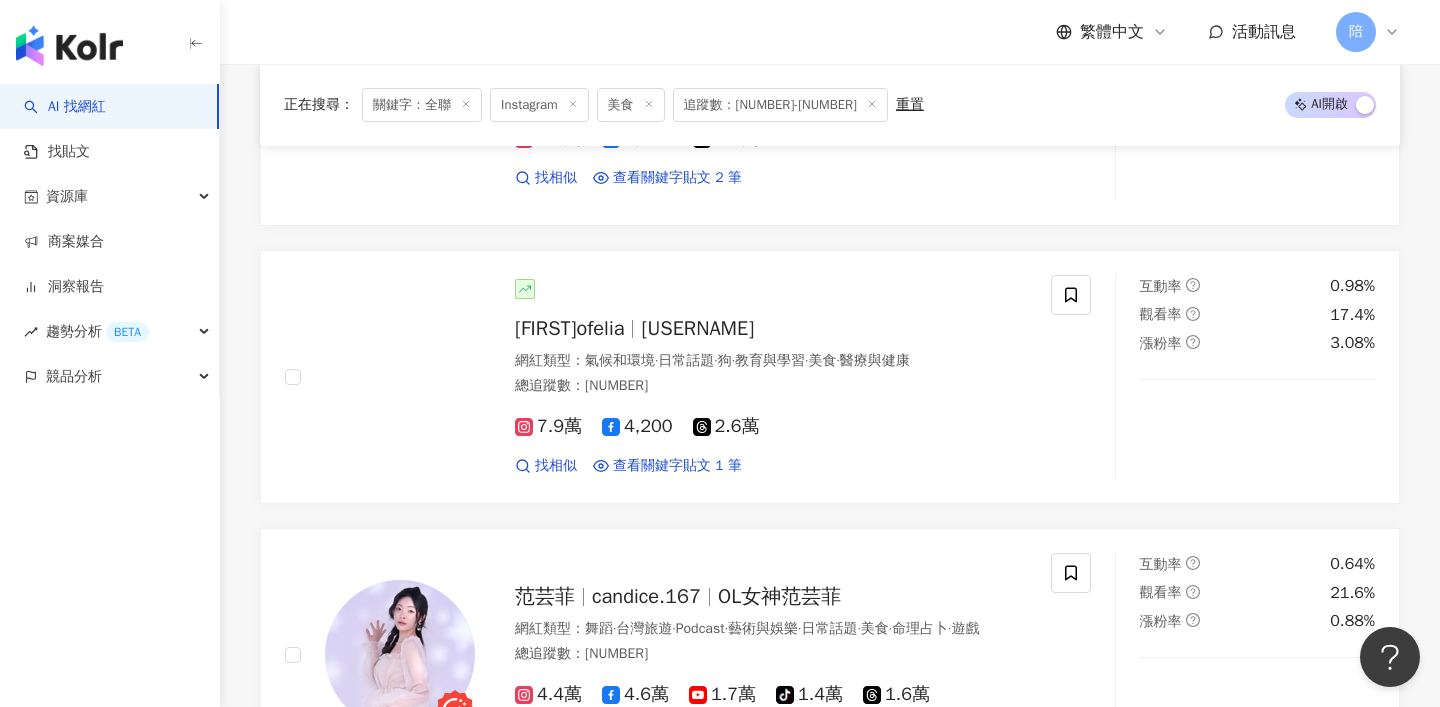 scroll, scrollTop: 3933, scrollLeft: 0, axis: vertical 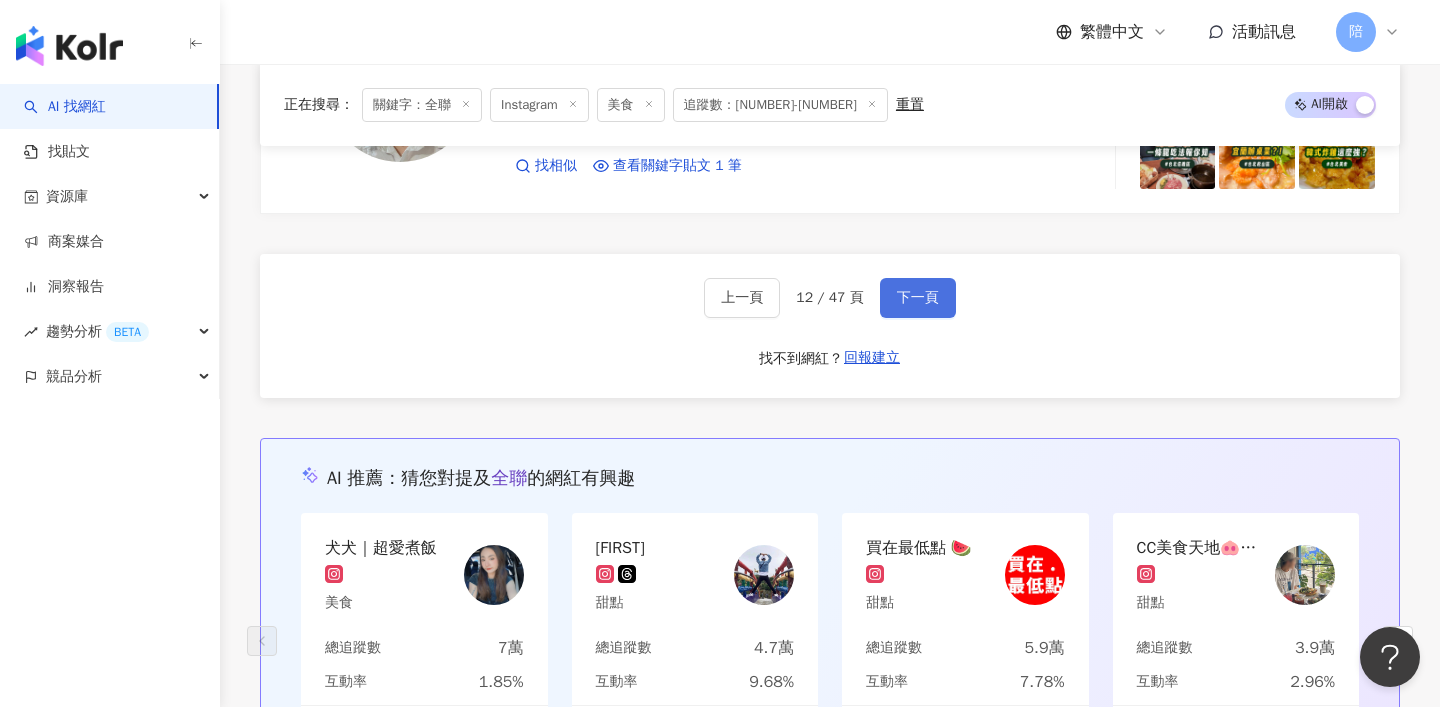 click on "下一頁" at bounding box center [918, 298] 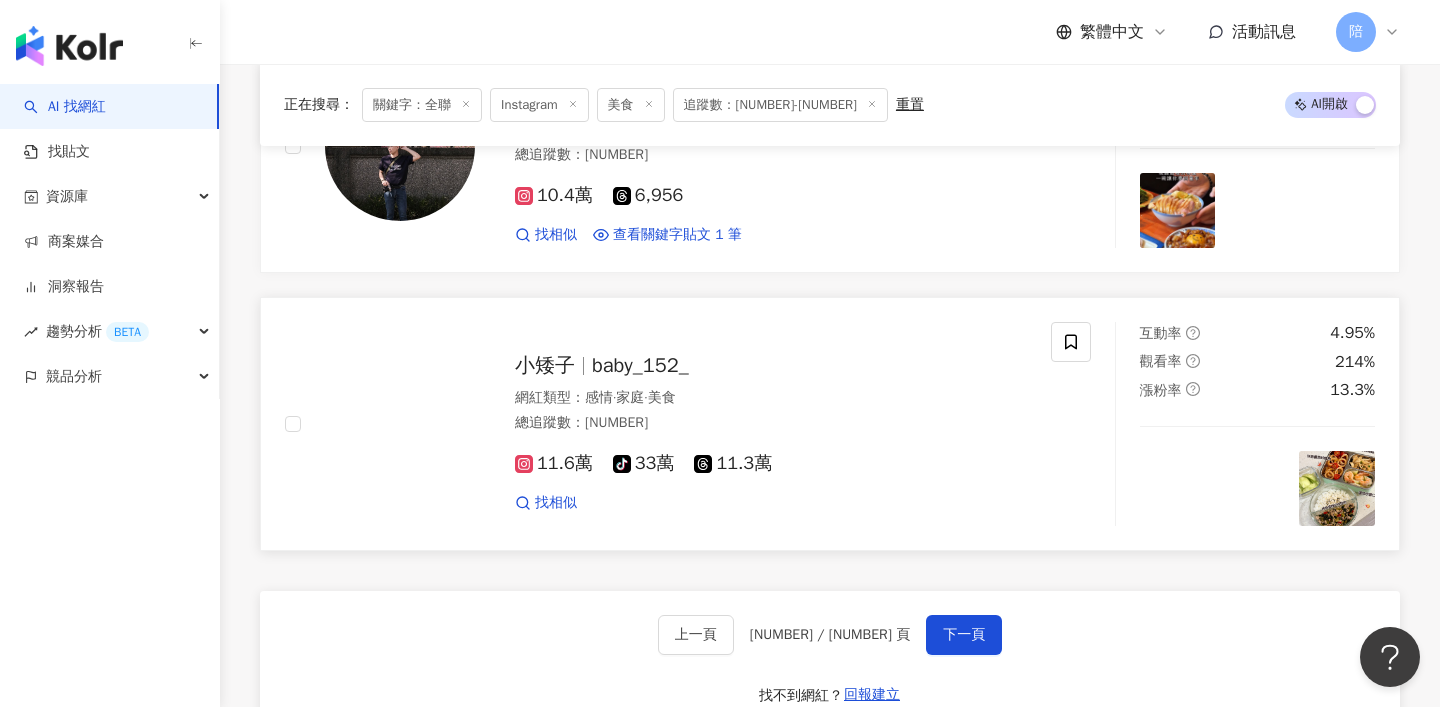 scroll, scrollTop: 3719, scrollLeft: 0, axis: vertical 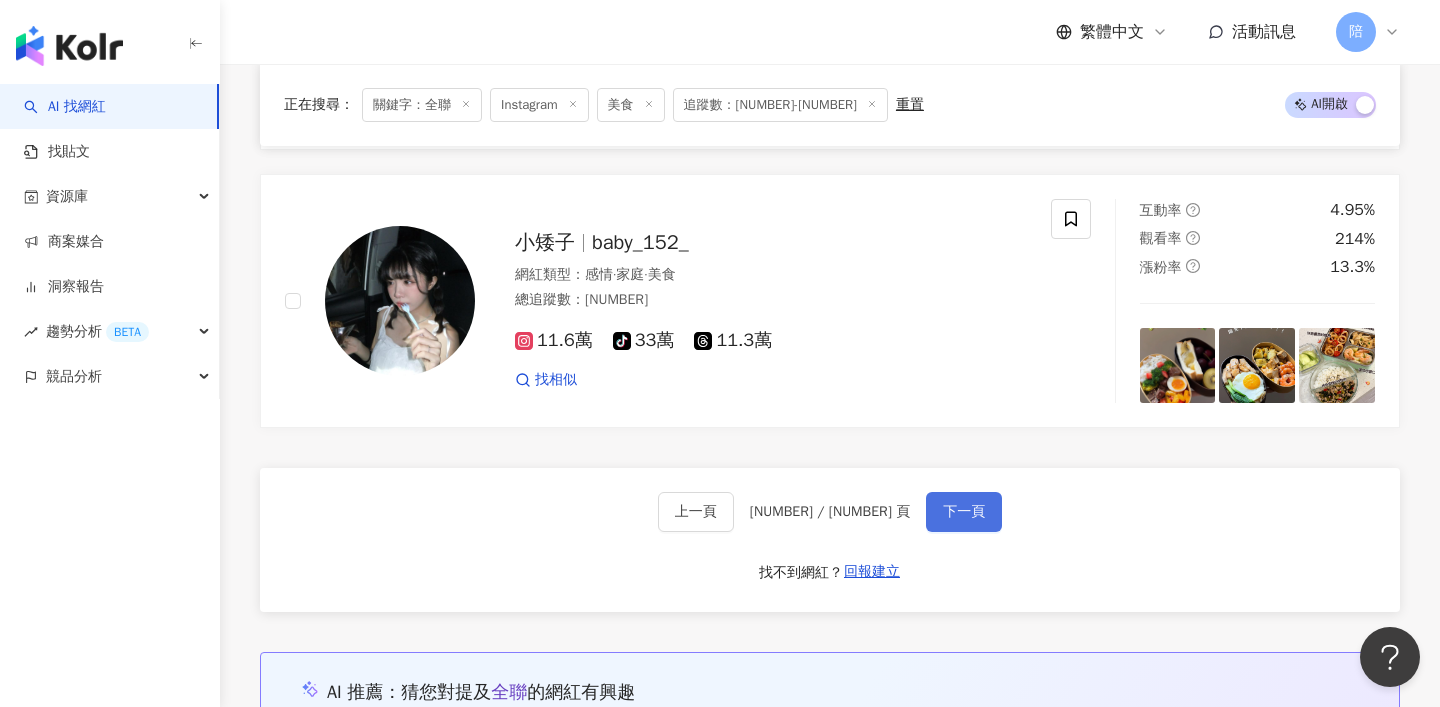 click on "下一頁" at bounding box center [964, 512] 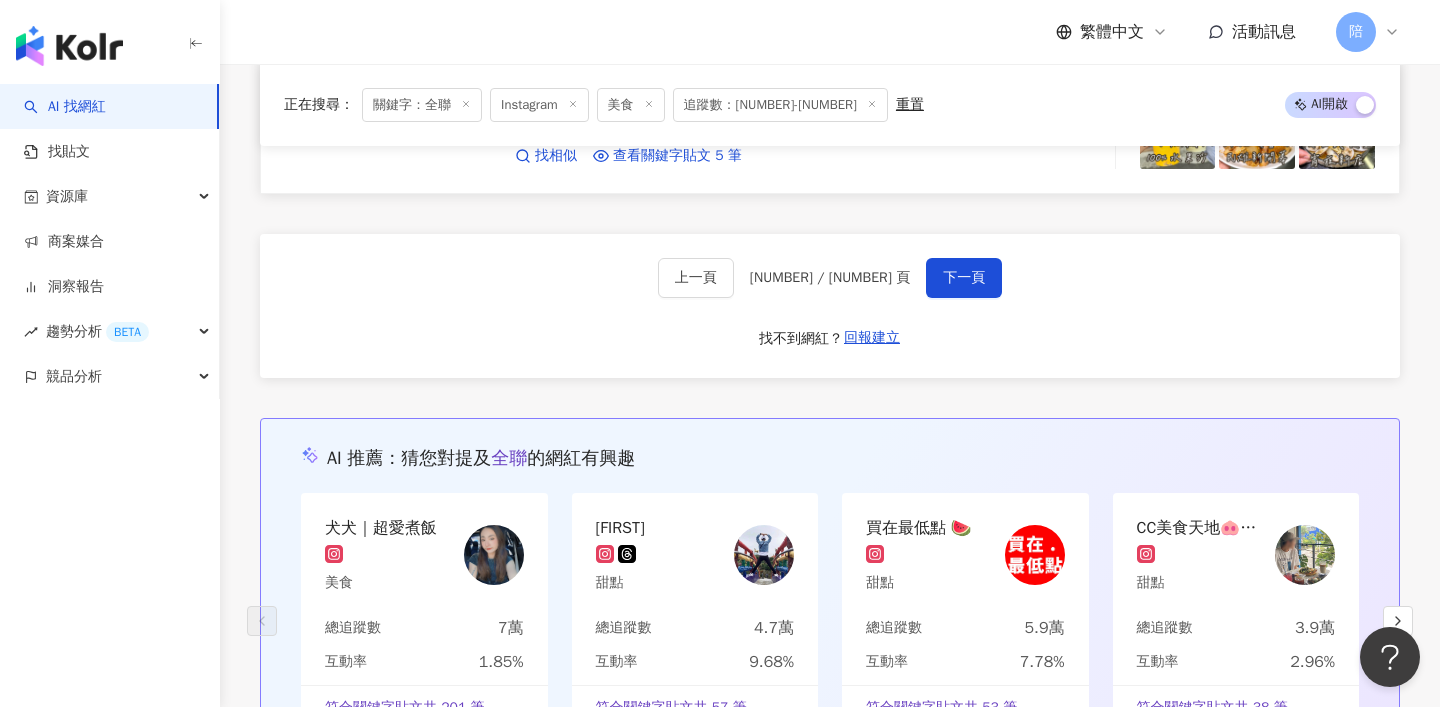 scroll, scrollTop: 3954, scrollLeft: 0, axis: vertical 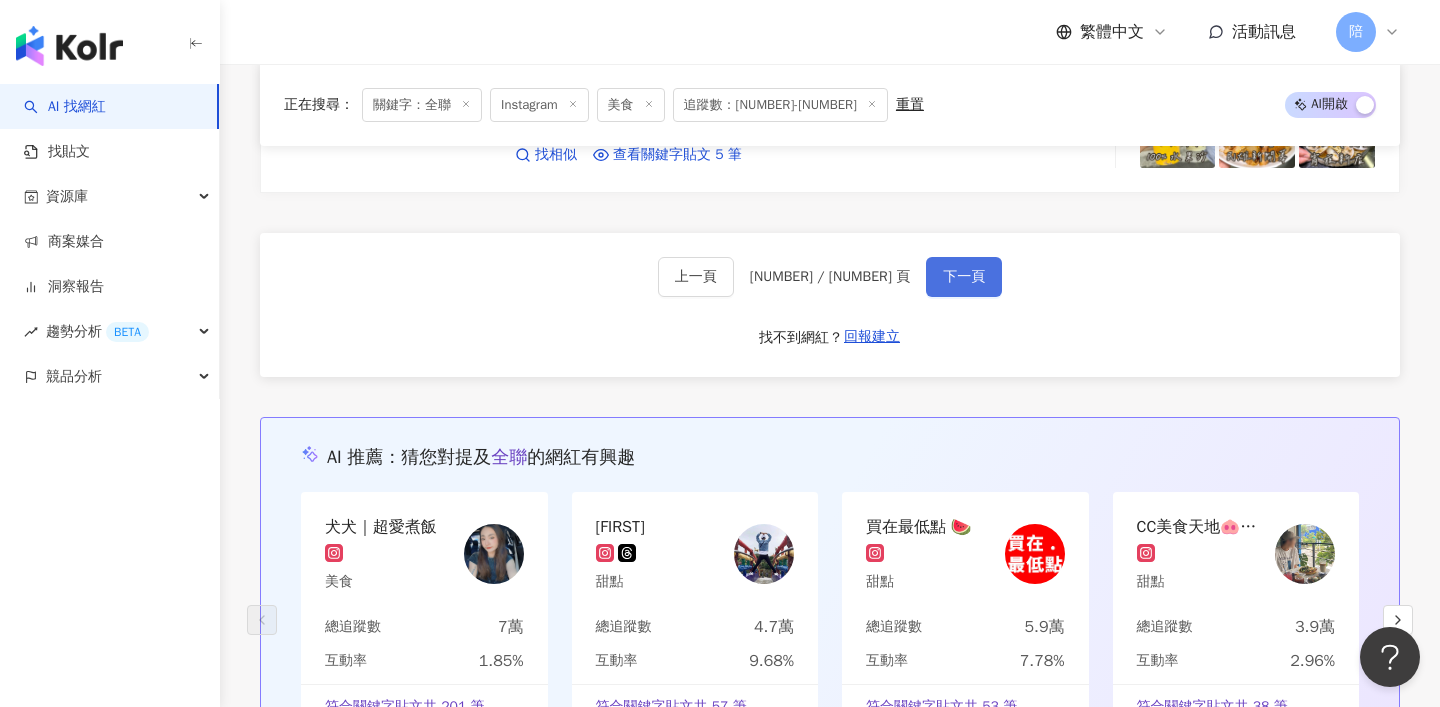click on "下一頁" at bounding box center (964, 277) 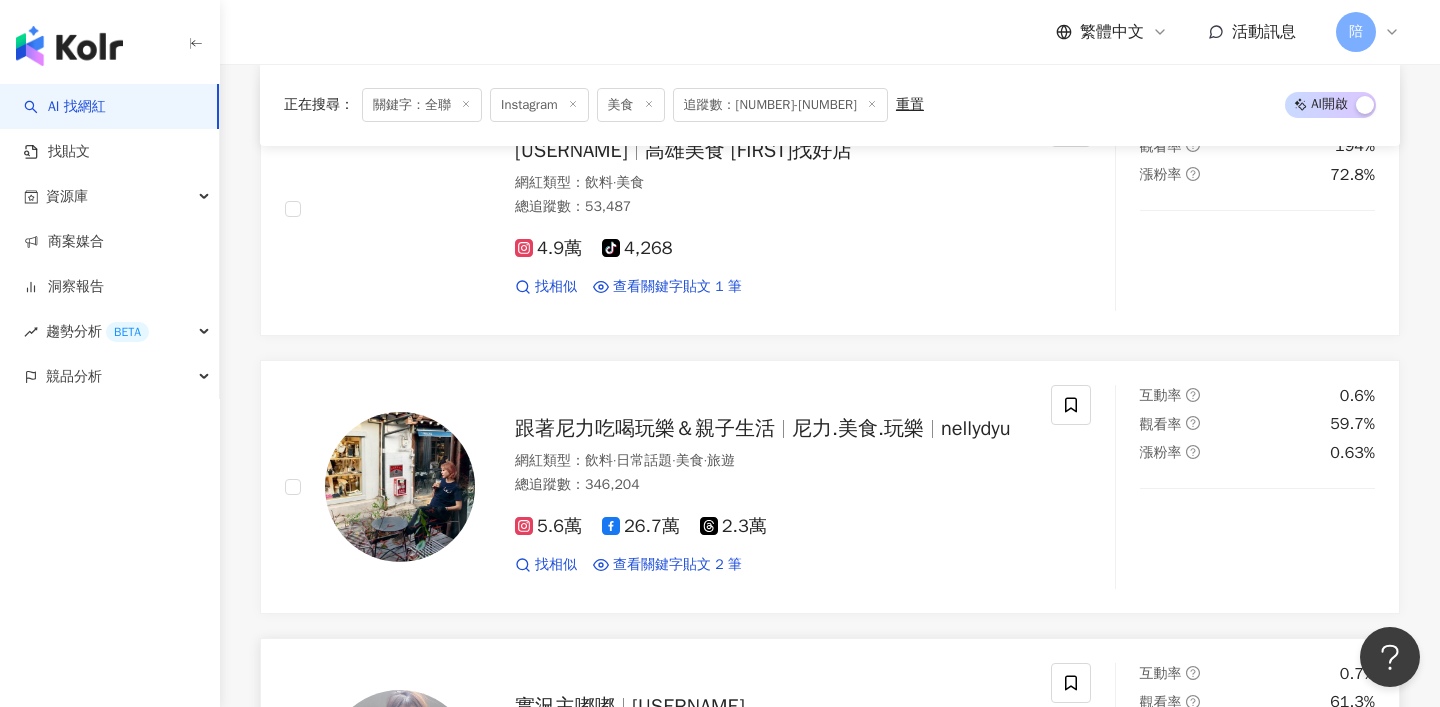 scroll, scrollTop: 1831, scrollLeft: 0, axis: vertical 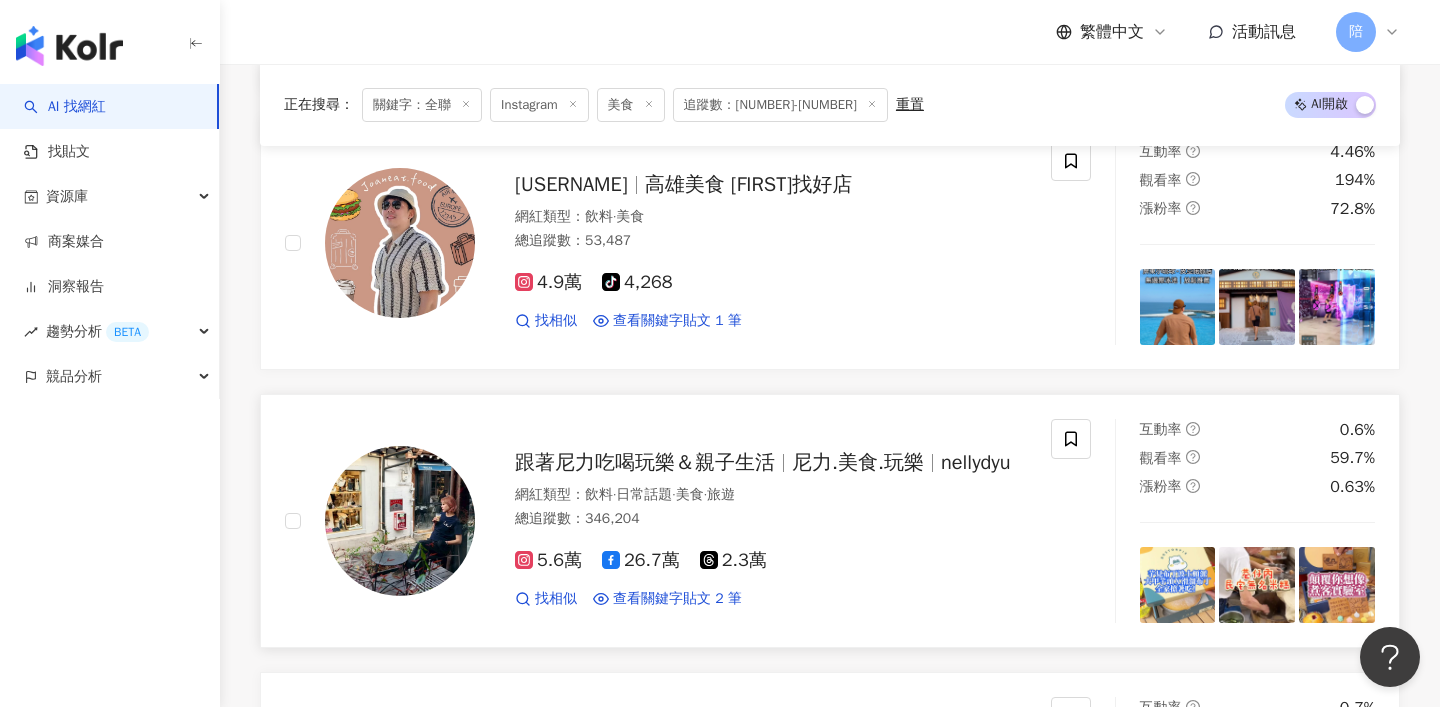 click on "尼力.美食.玩樂" at bounding box center [858, 462] 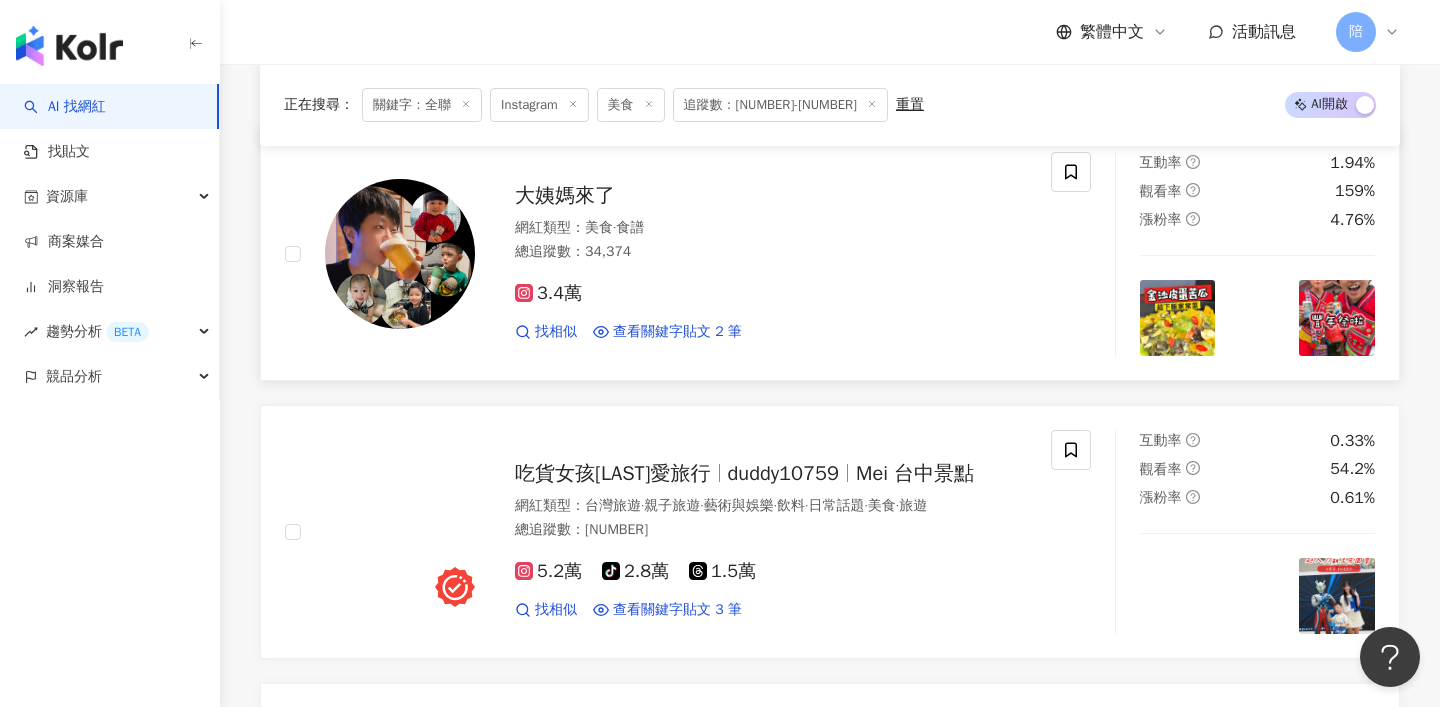 scroll, scrollTop: 882, scrollLeft: 0, axis: vertical 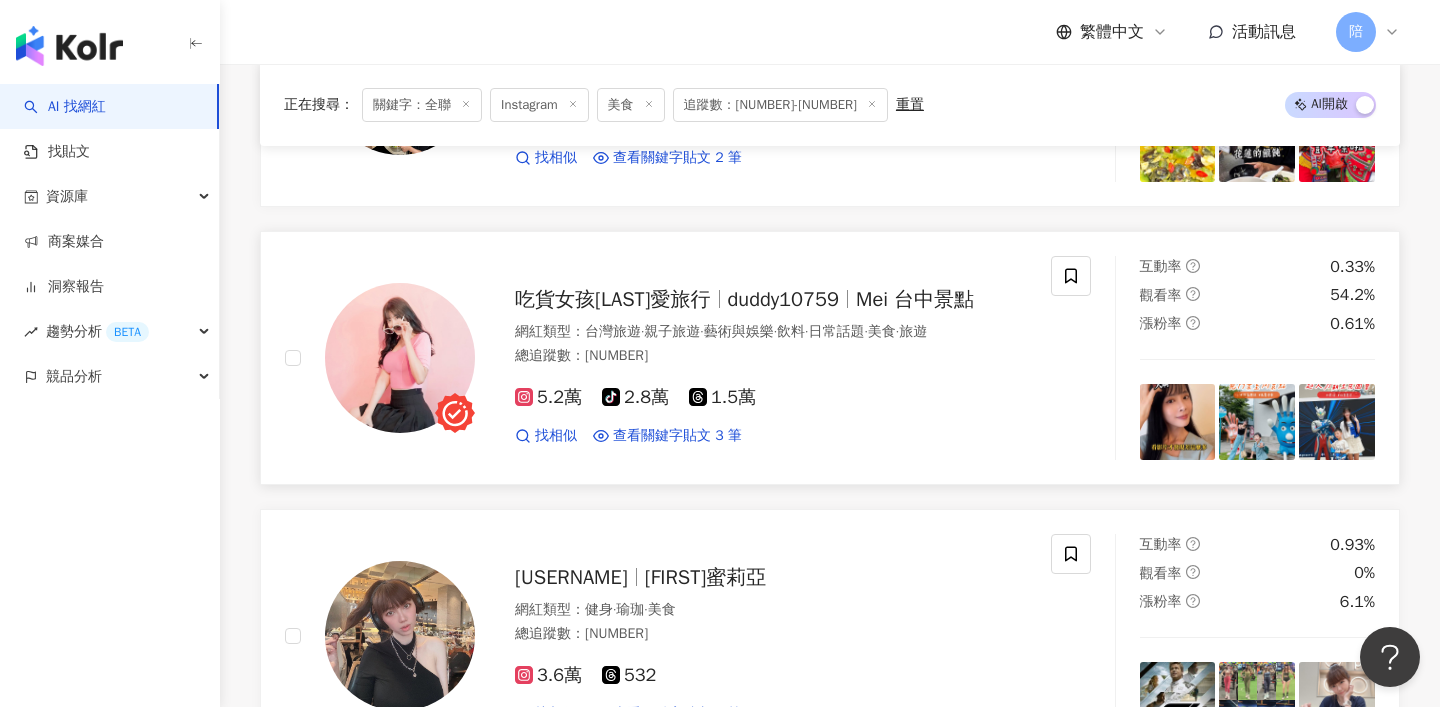 click on "duddy10759" at bounding box center (783, 299) 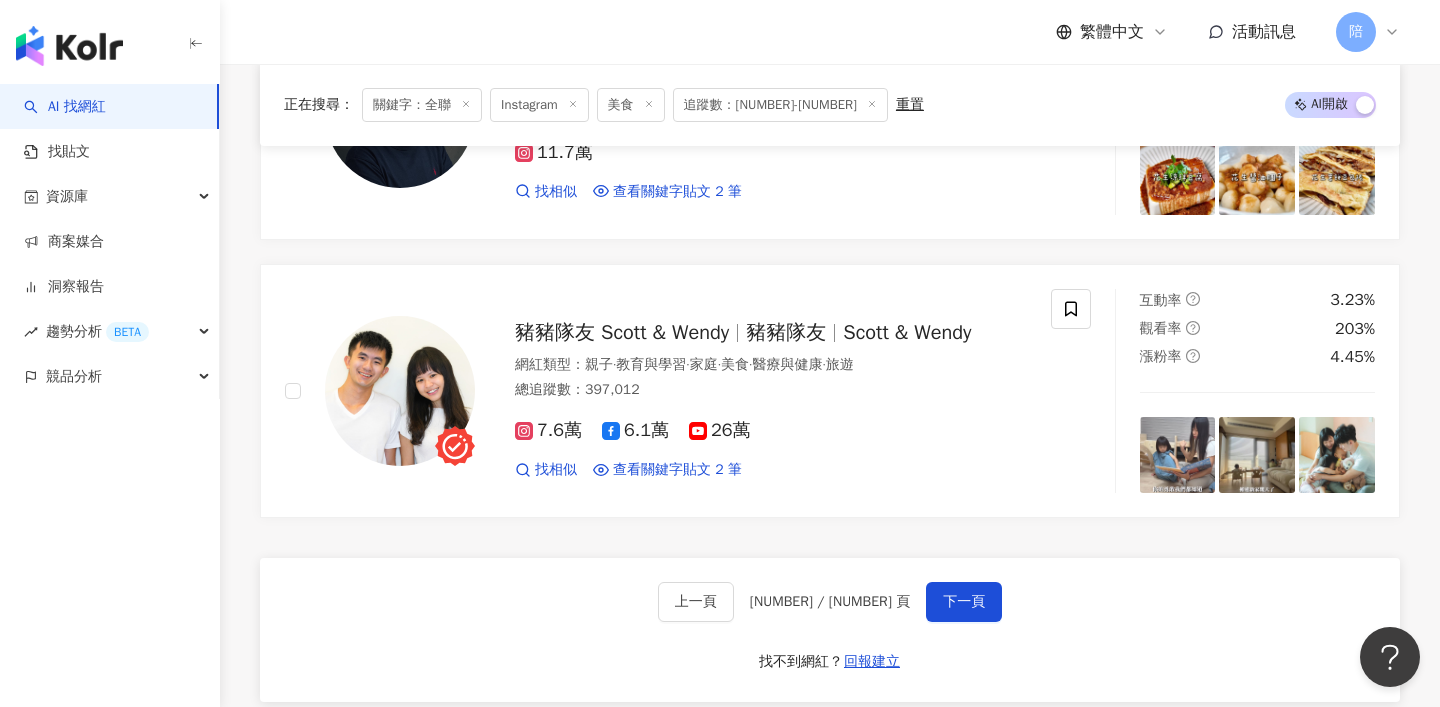 scroll, scrollTop: 4020, scrollLeft: 0, axis: vertical 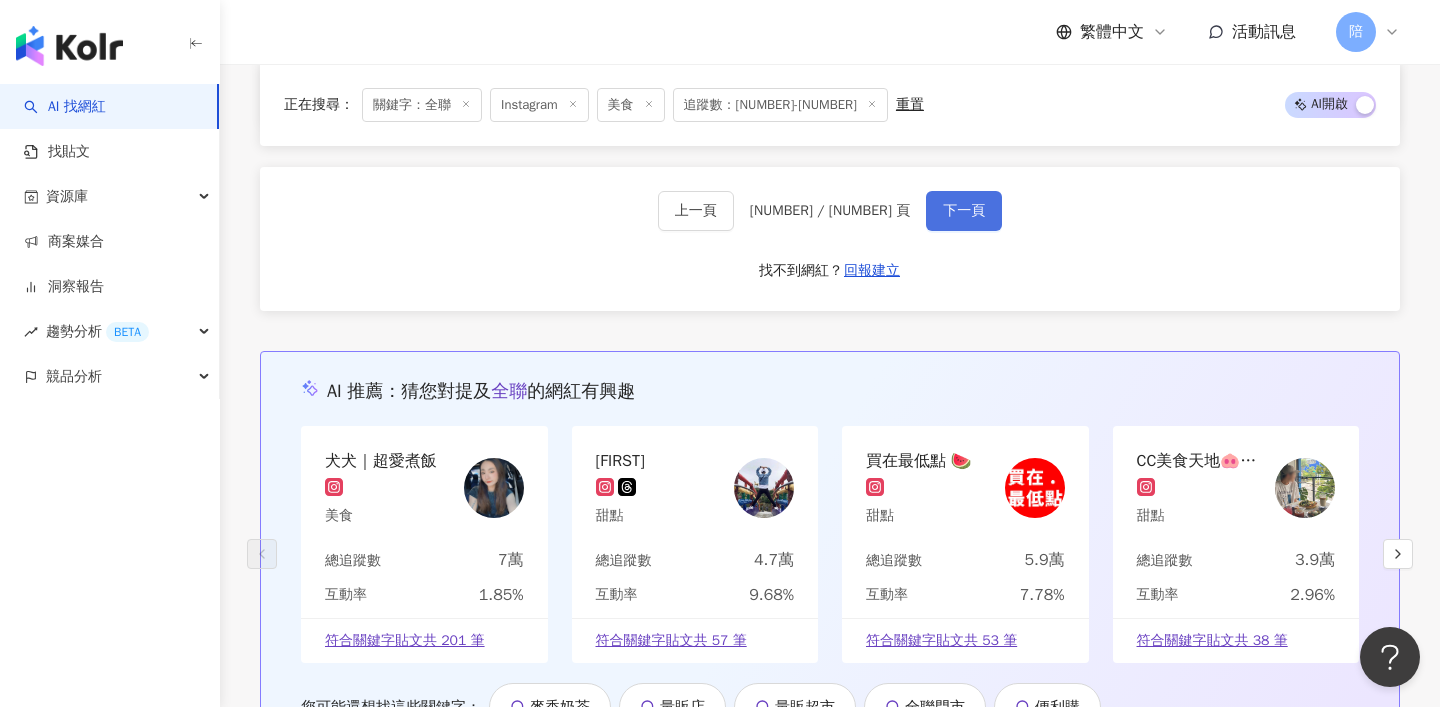 click on "下一頁" at bounding box center [964, 211] 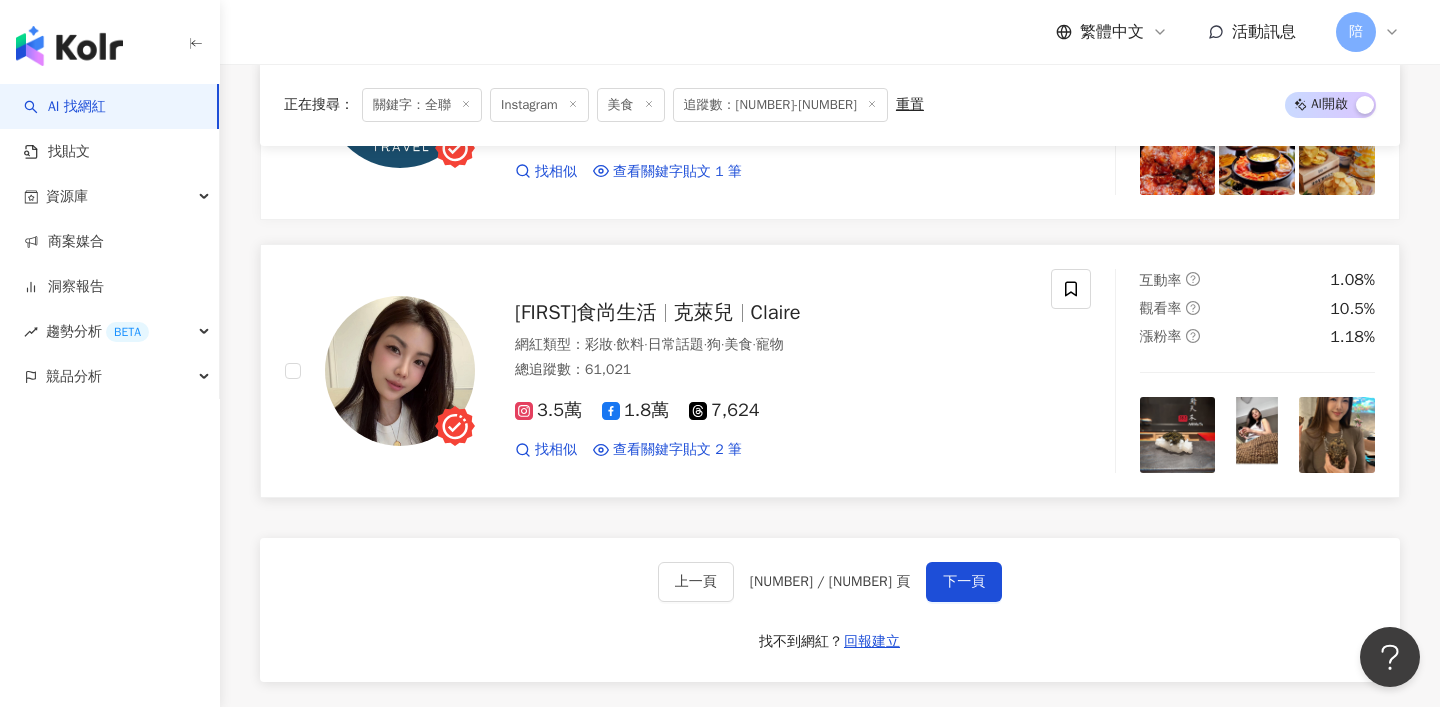 scroll, scrollTop: 3706, scrollLeft: 0, axis: vertical 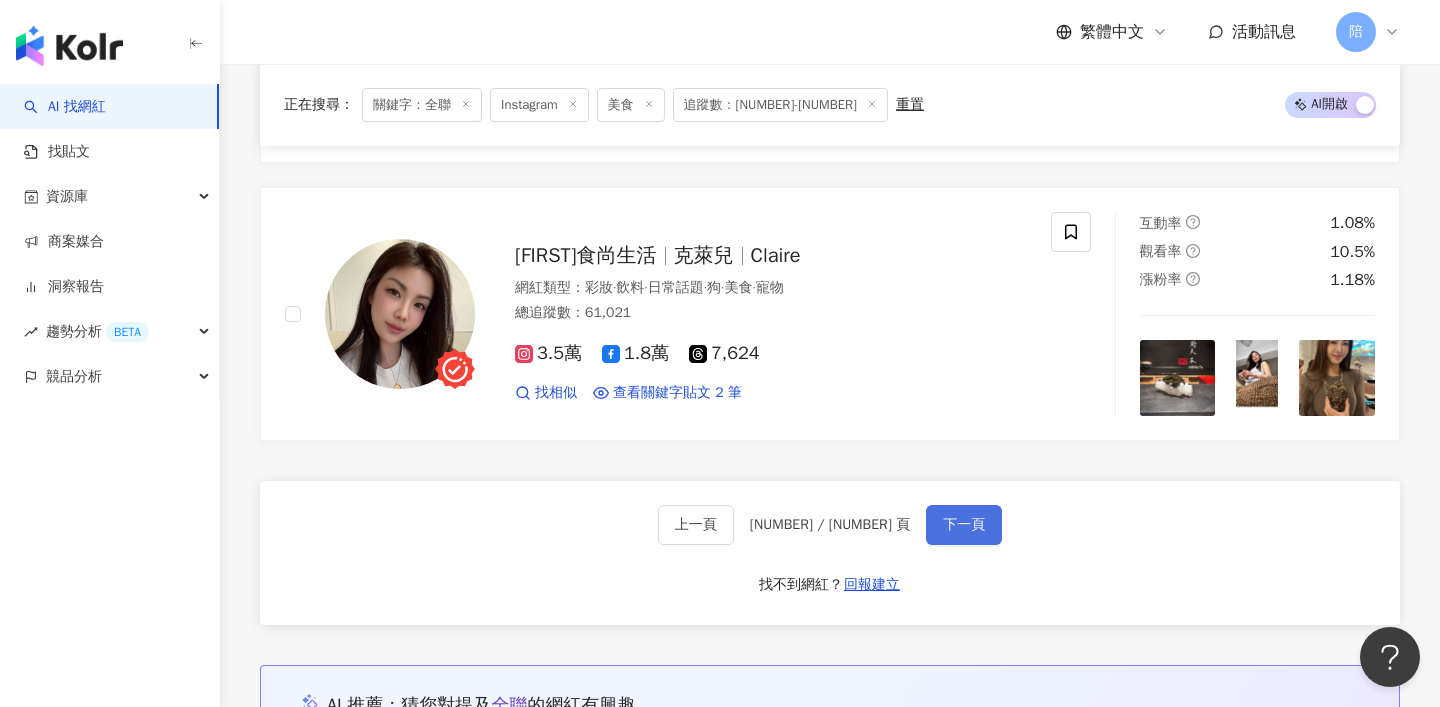 click on "下一頁" at bounding box center (964, 525) 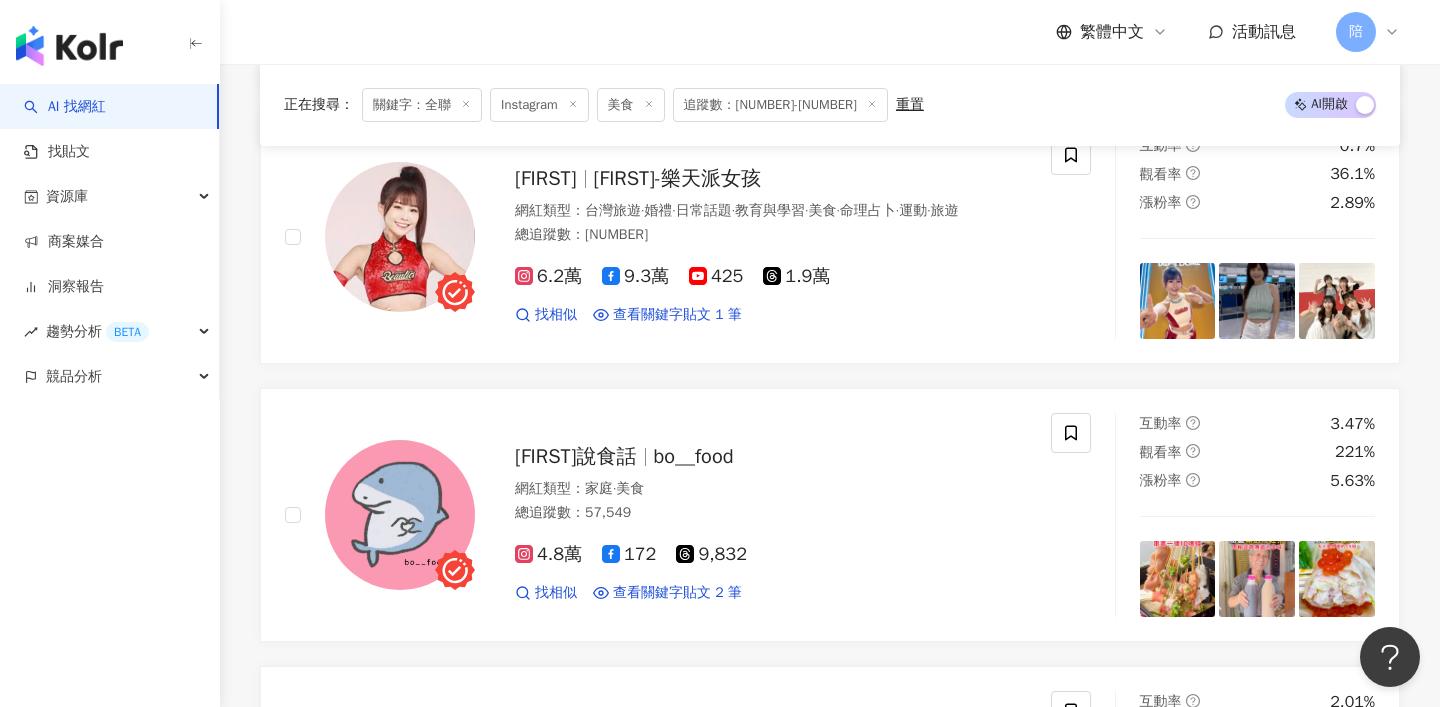 scroll, scrollTop: 1842, scrollLeft: 0, axis: vertical 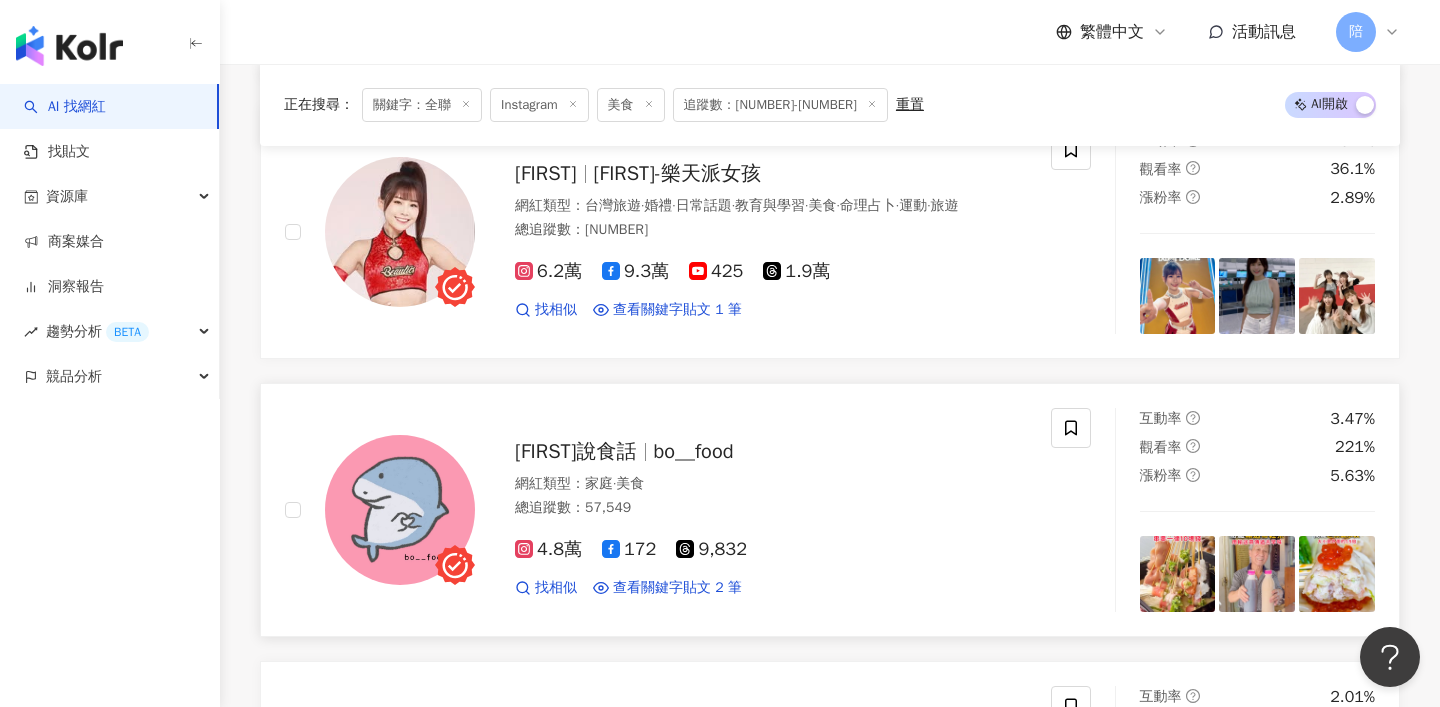 click on "bo__food" at bounding box center [694, 451] 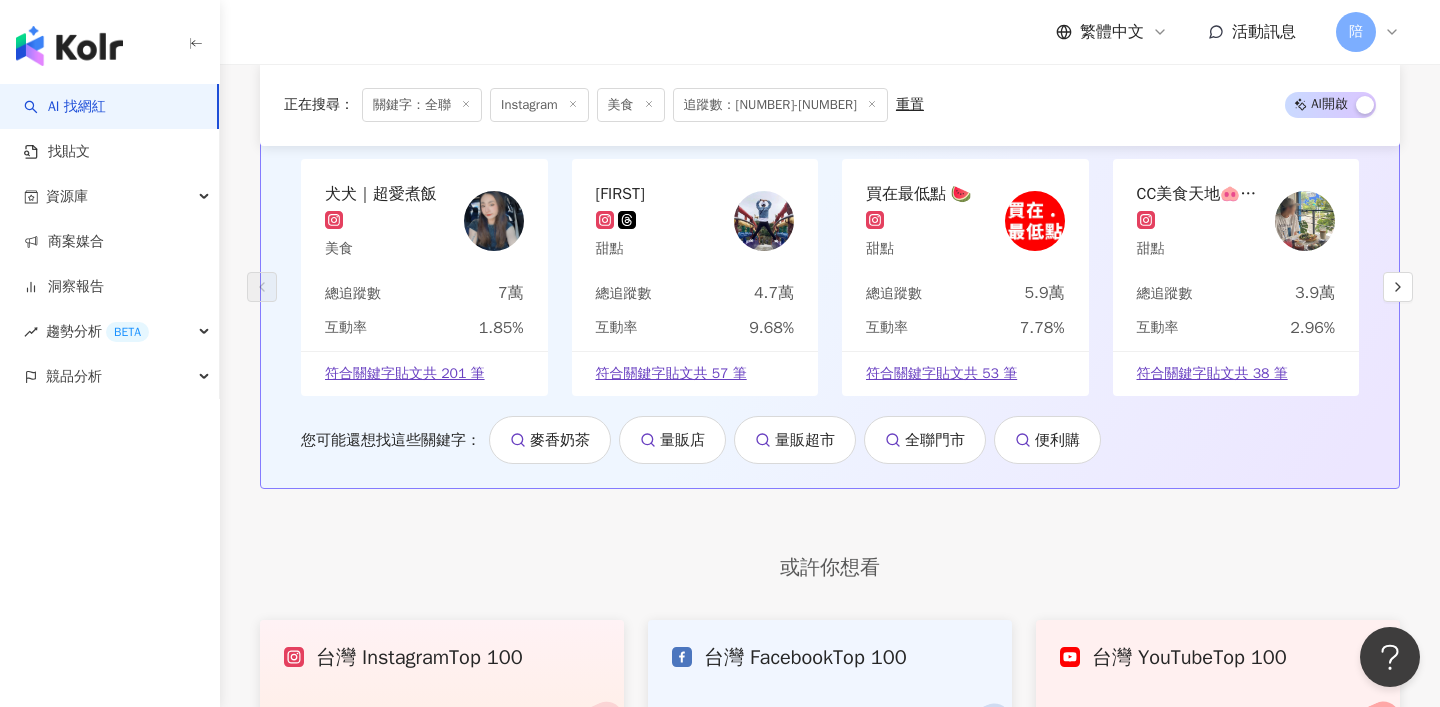 scroll, scrollTop: 4007, scrollLeft: 0, axis: vertical 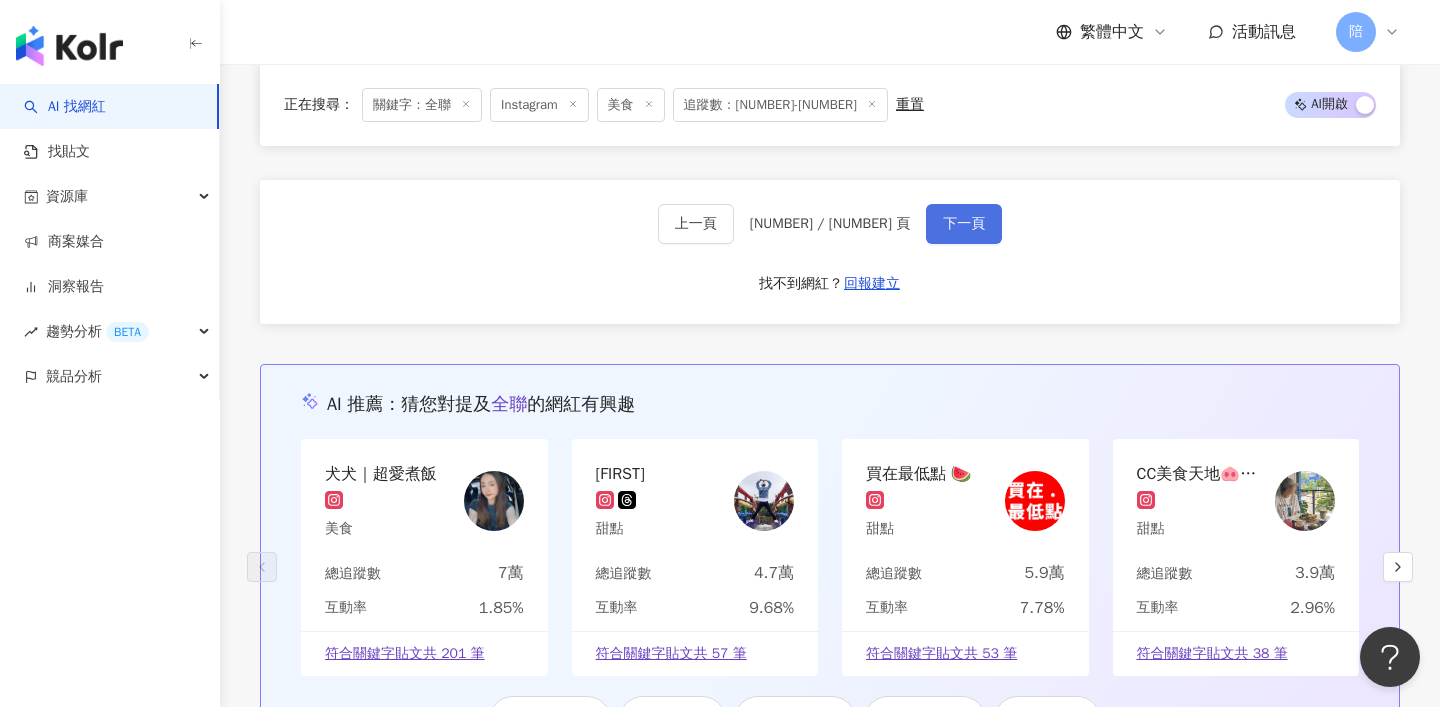 click on "下一頁" at bounding box center (964, 224) 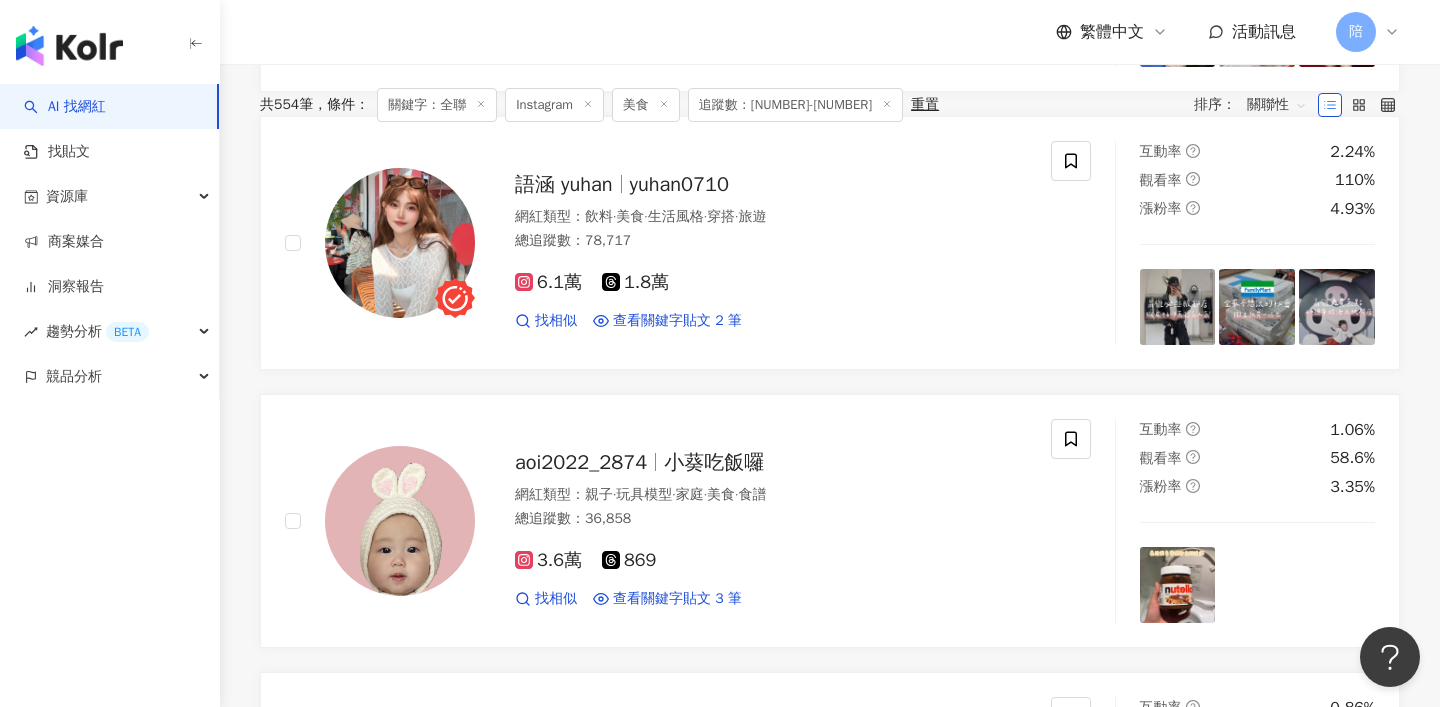 scroll, scrollTop: 538, scrollLeft: 0, axis: vertical 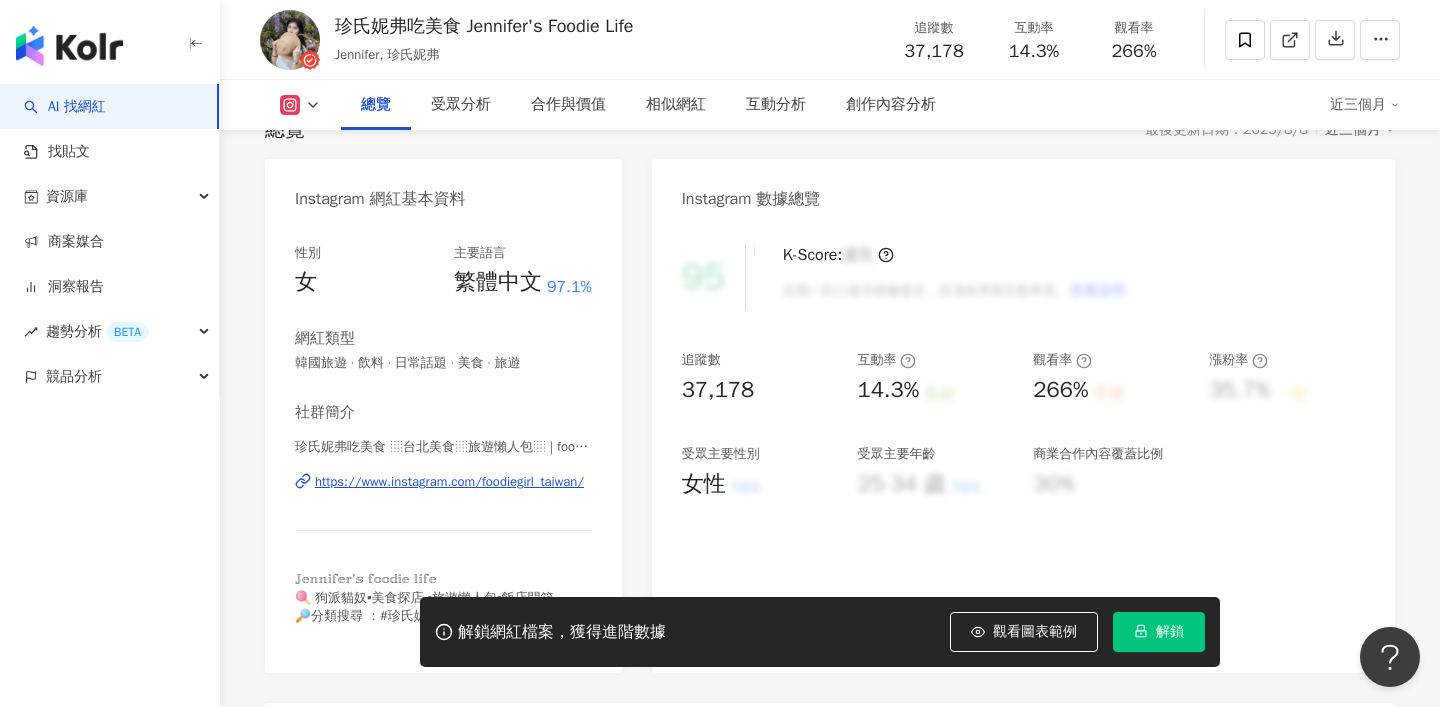 click on "https://www.instagram.com/foodiegirl_taiwan/" at bounding box center (449, 482) 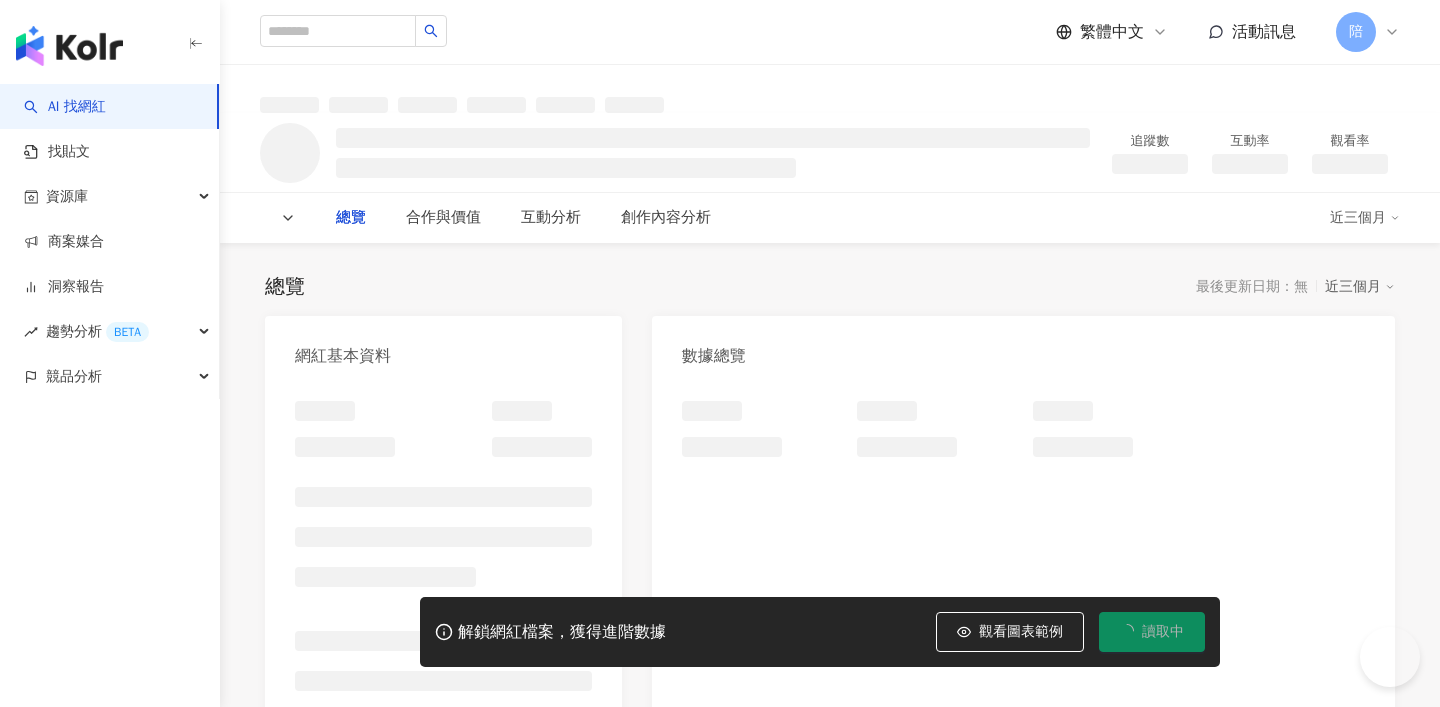 scroll, scrollTop: 0, scrollLeft: 0, axis: both 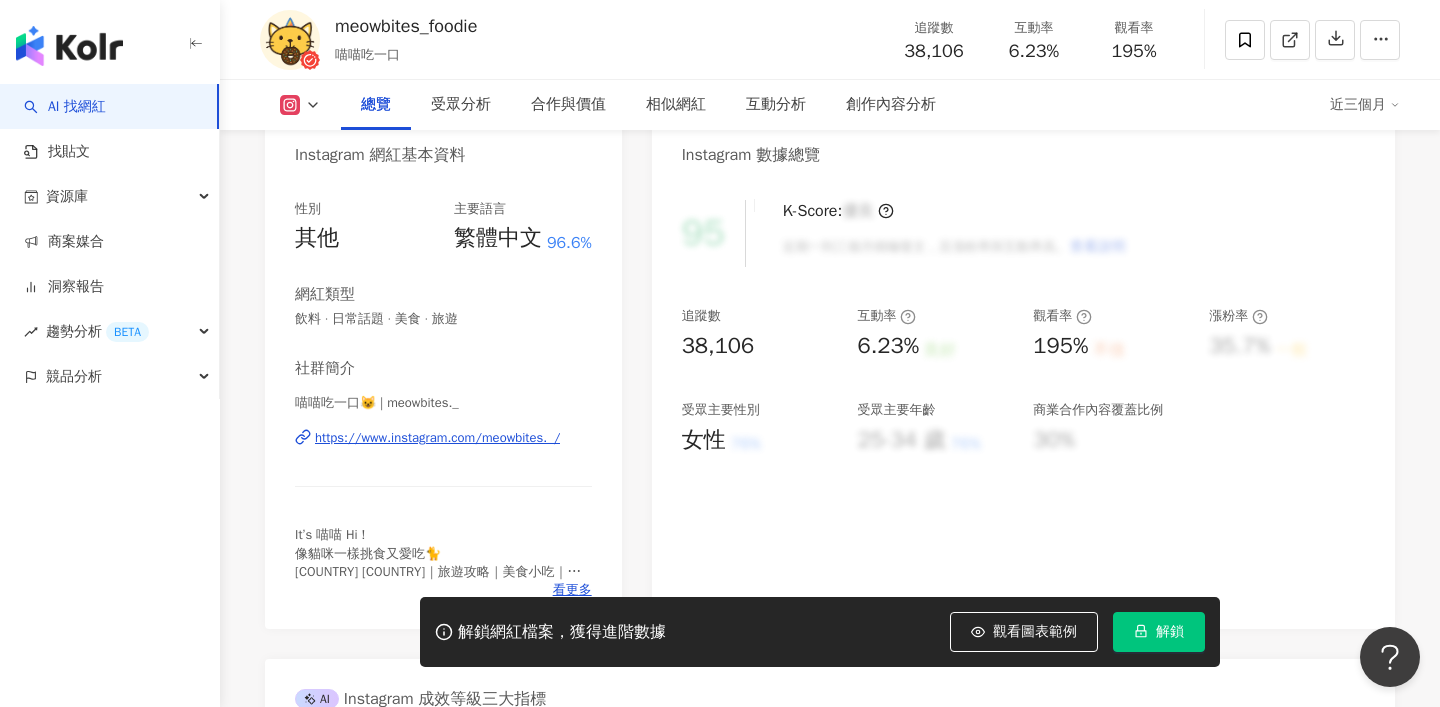 click on "https://www.instagram.com/meowbites._/" at bounding box center (437, 438) 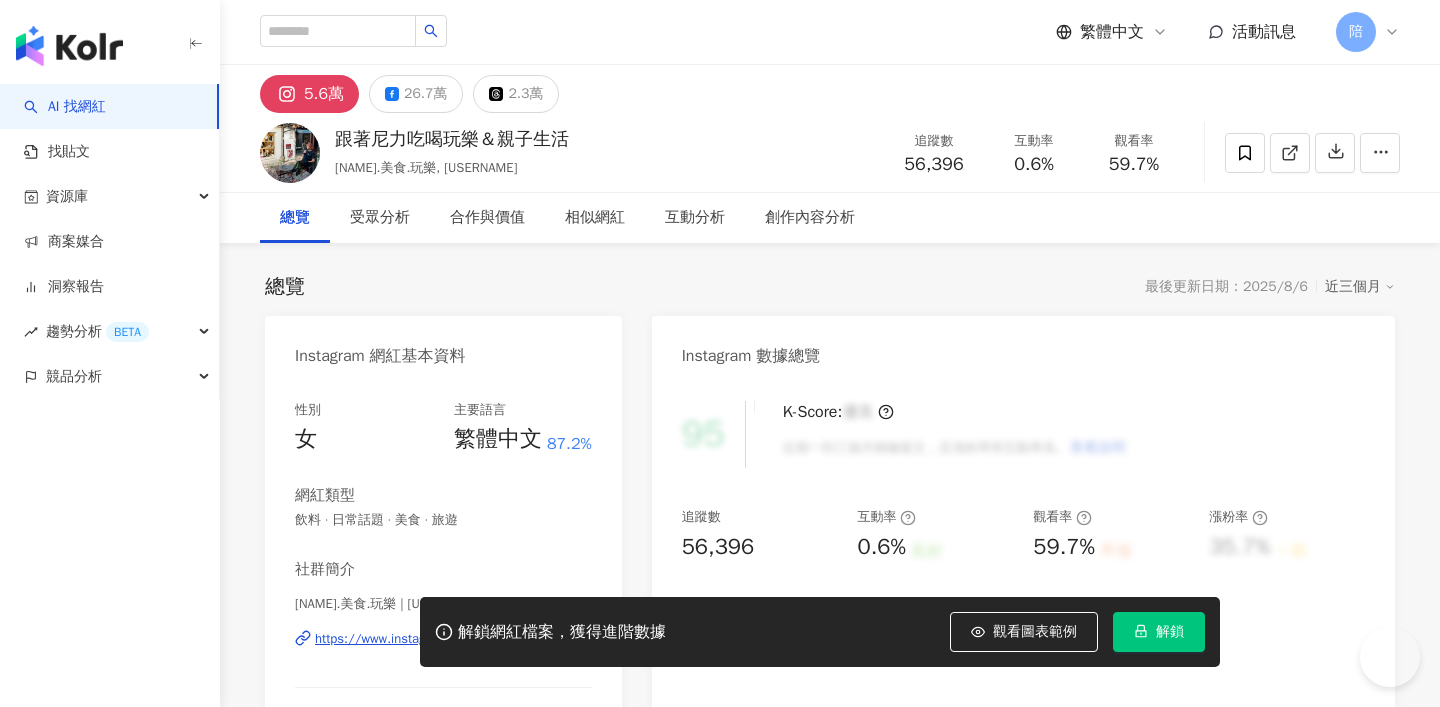 scroll, scrollTop: 0, scrollLeft: 0, axis: both 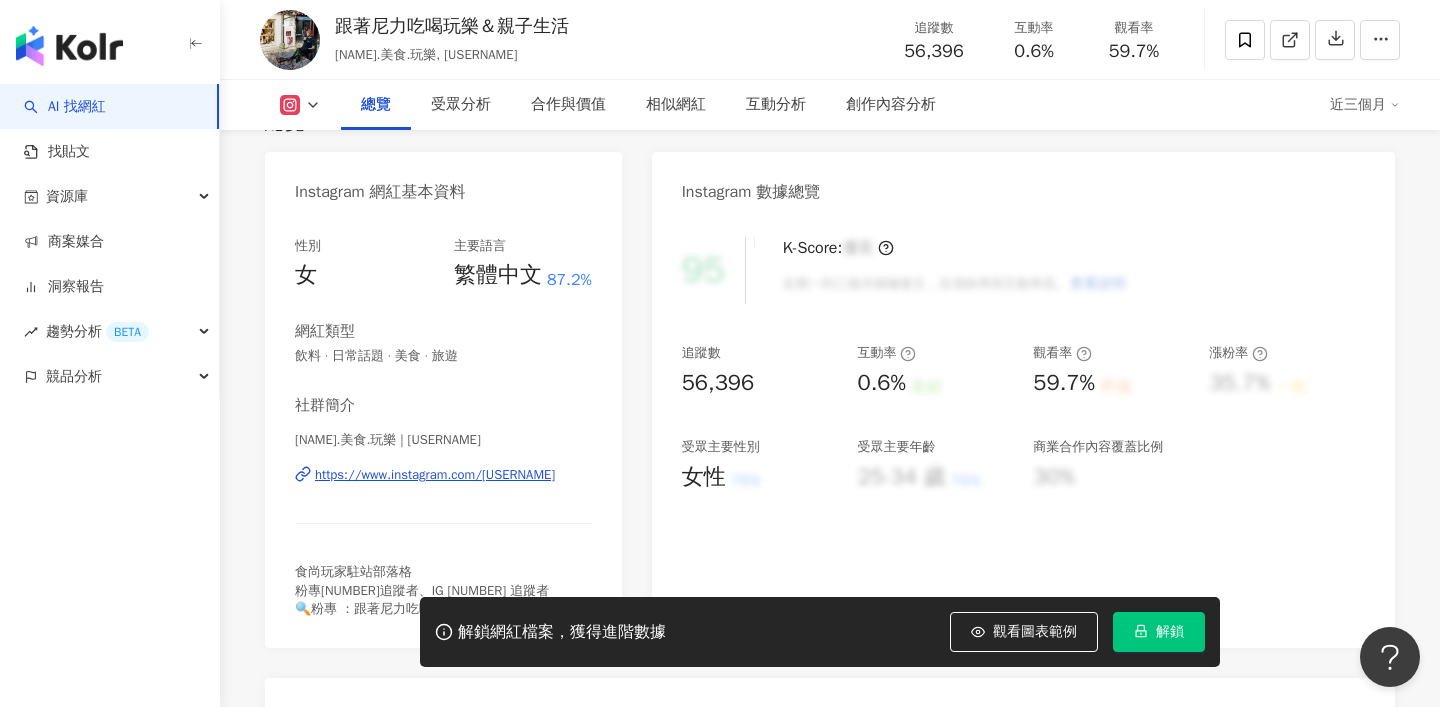 click on "https://www.instagram.com/nellydyu/" at bounding box center [435, 475] 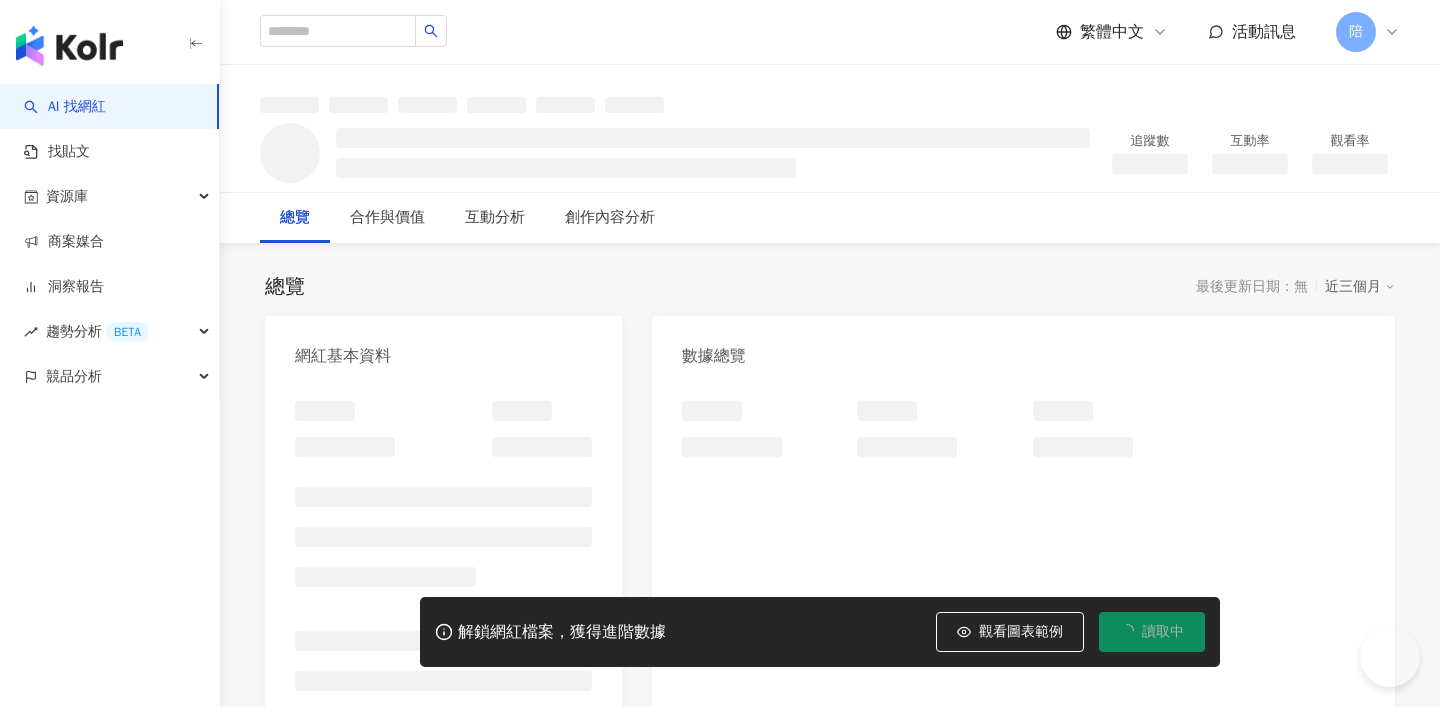 scroll, scrollTop: 0, scrollLeft: 0, axis: both 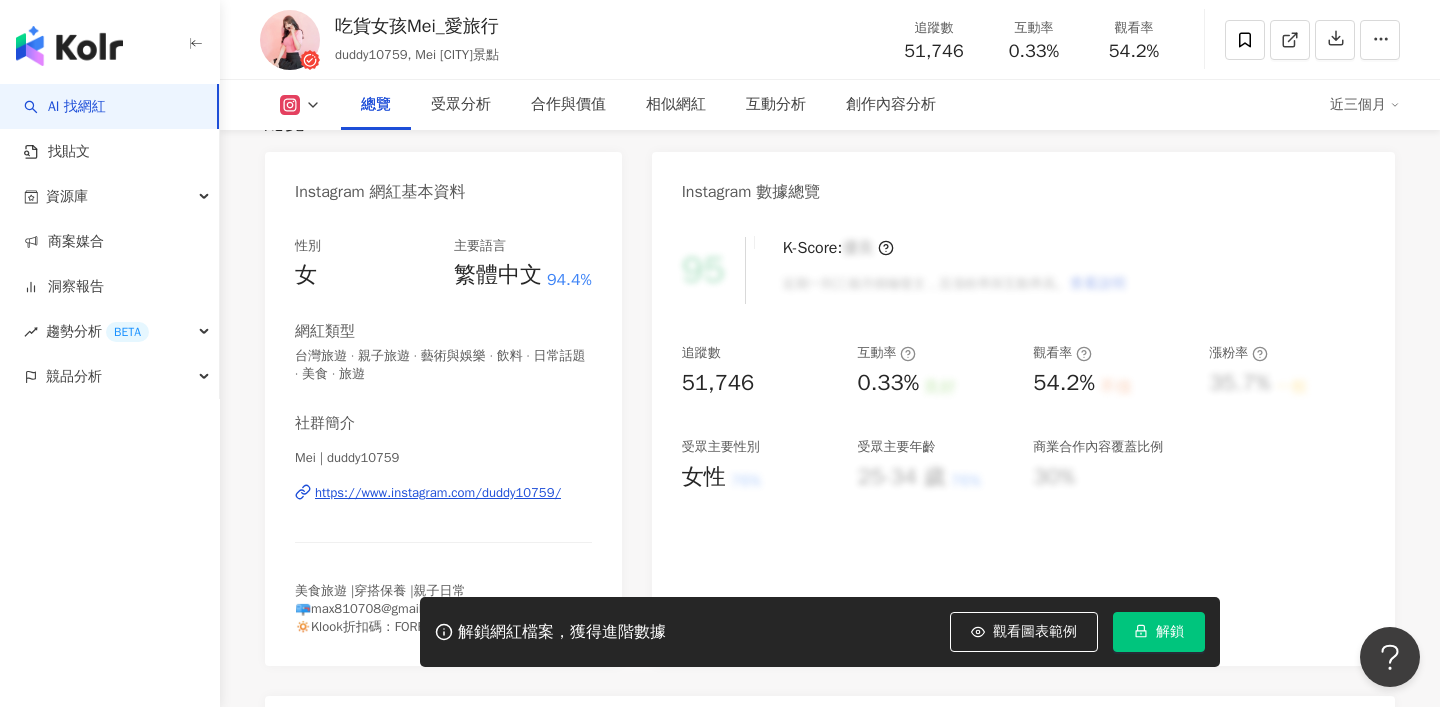 click on "https://www.instagram.com/duddy10759/" at bounding box center (438, 493) 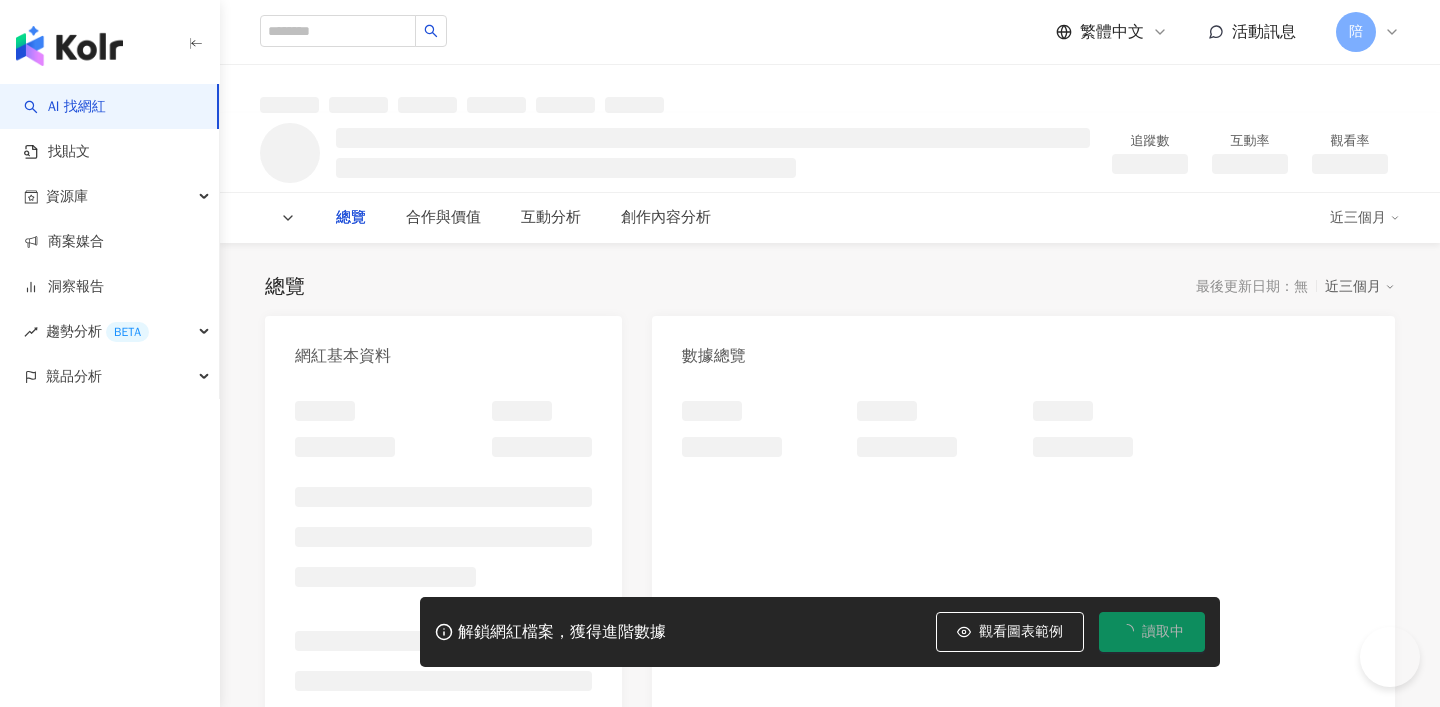 scroll, scrollTop: 0, scrollLeft: 0, axis: both 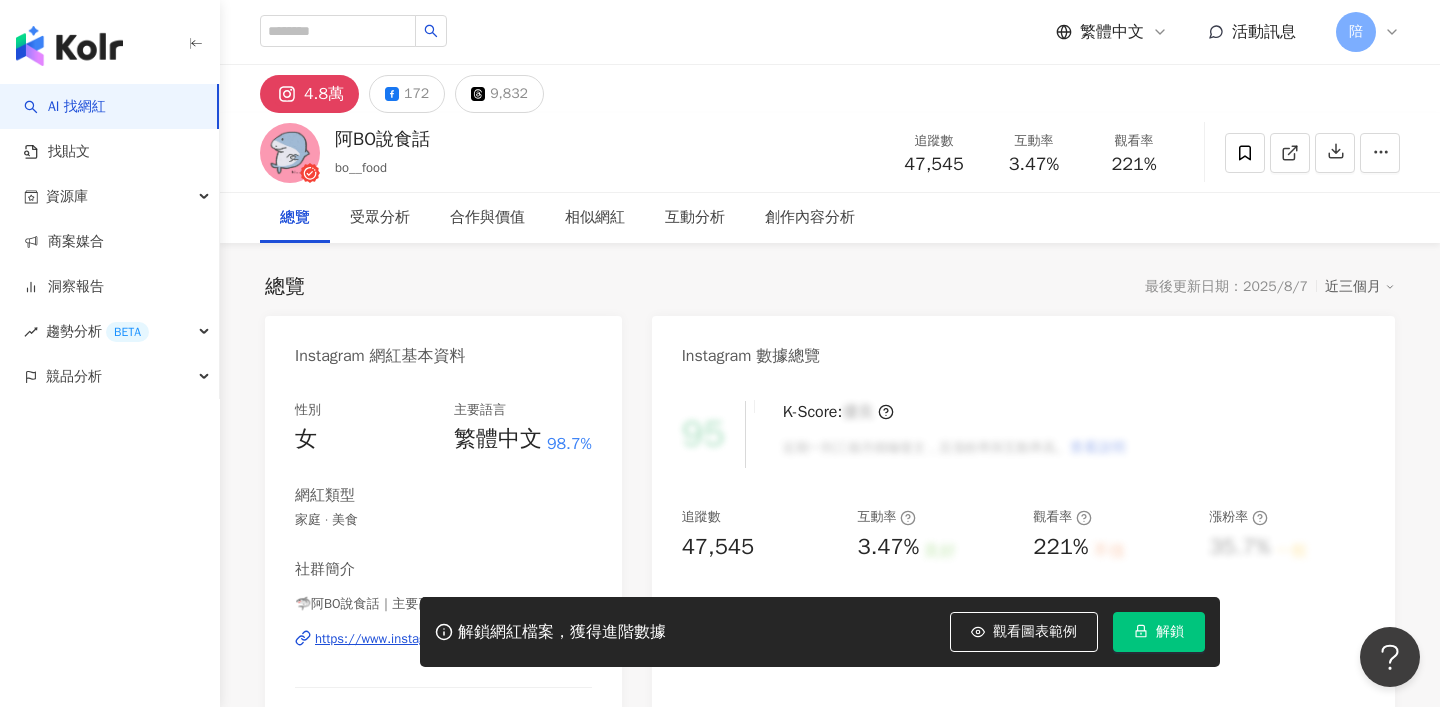 click on "https://www.instagram.com/bo__food/" at bounding box center [428, 639] 